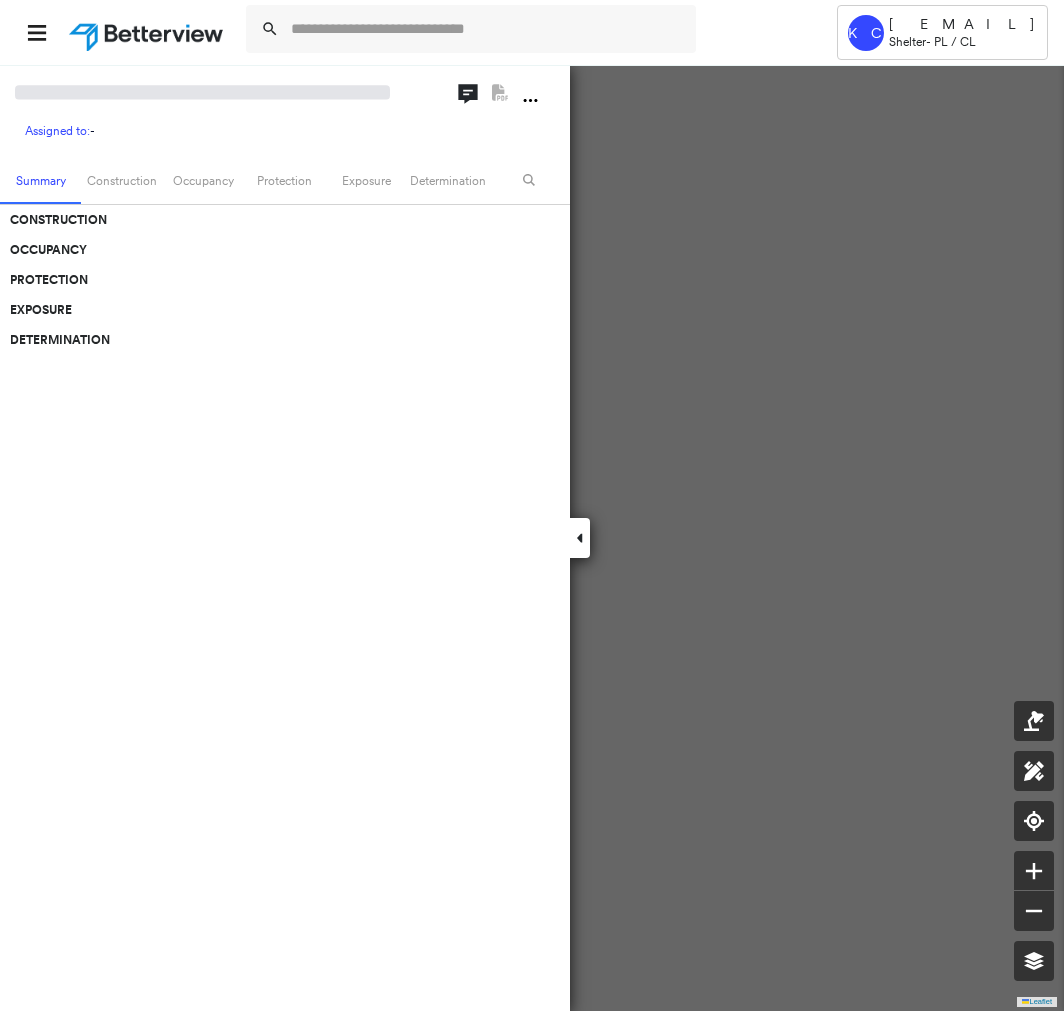 scroll, scrollTop: 0, scrollLeft: 0, axis: both 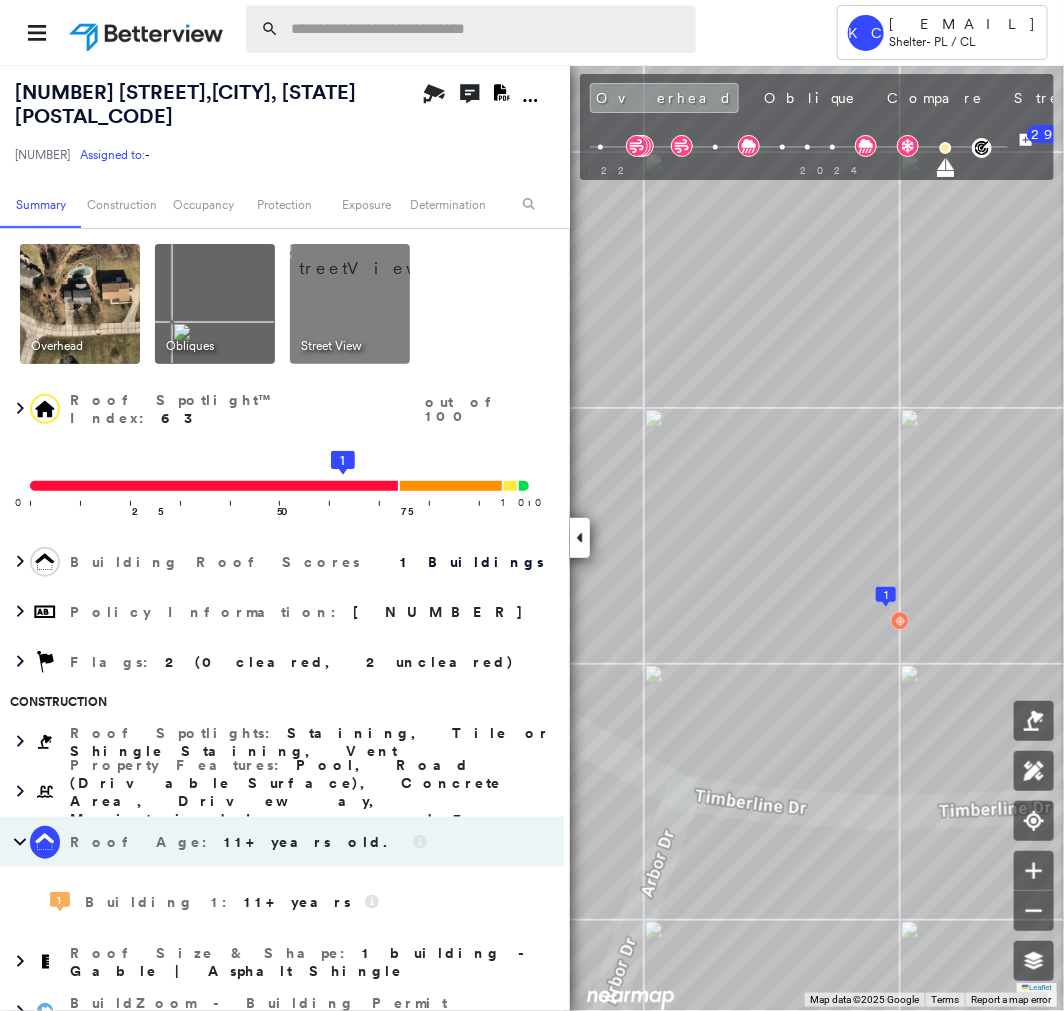 click at bounding box center [487, 29] 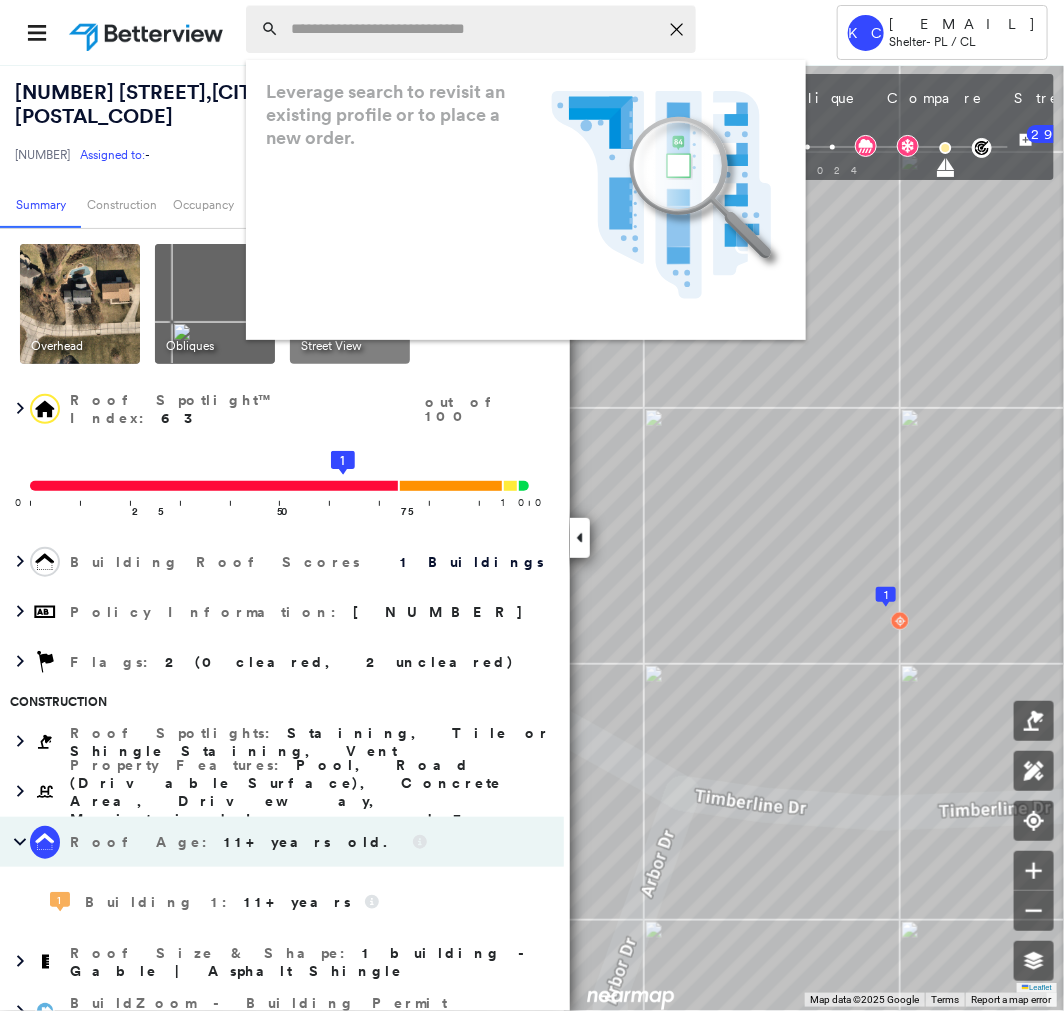 paste on "**********" 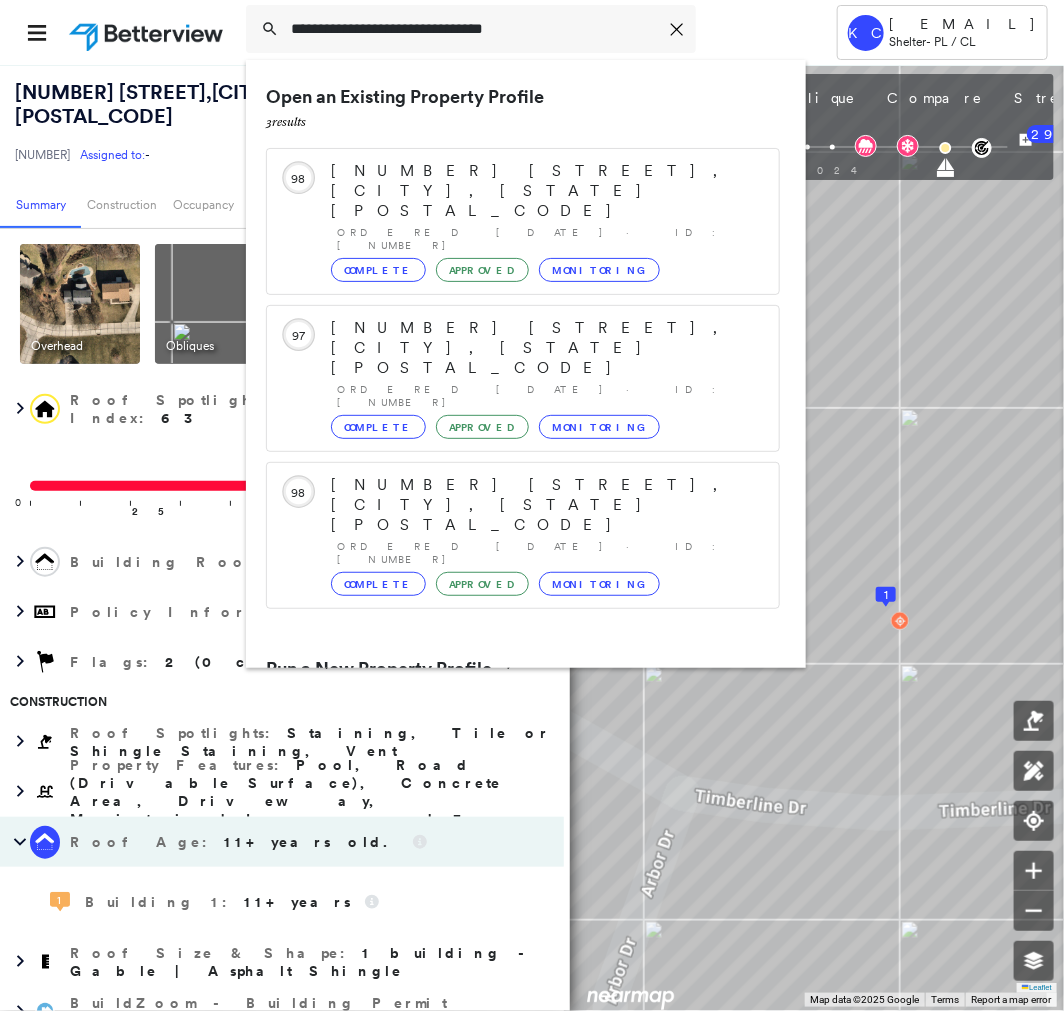 type on "**********" 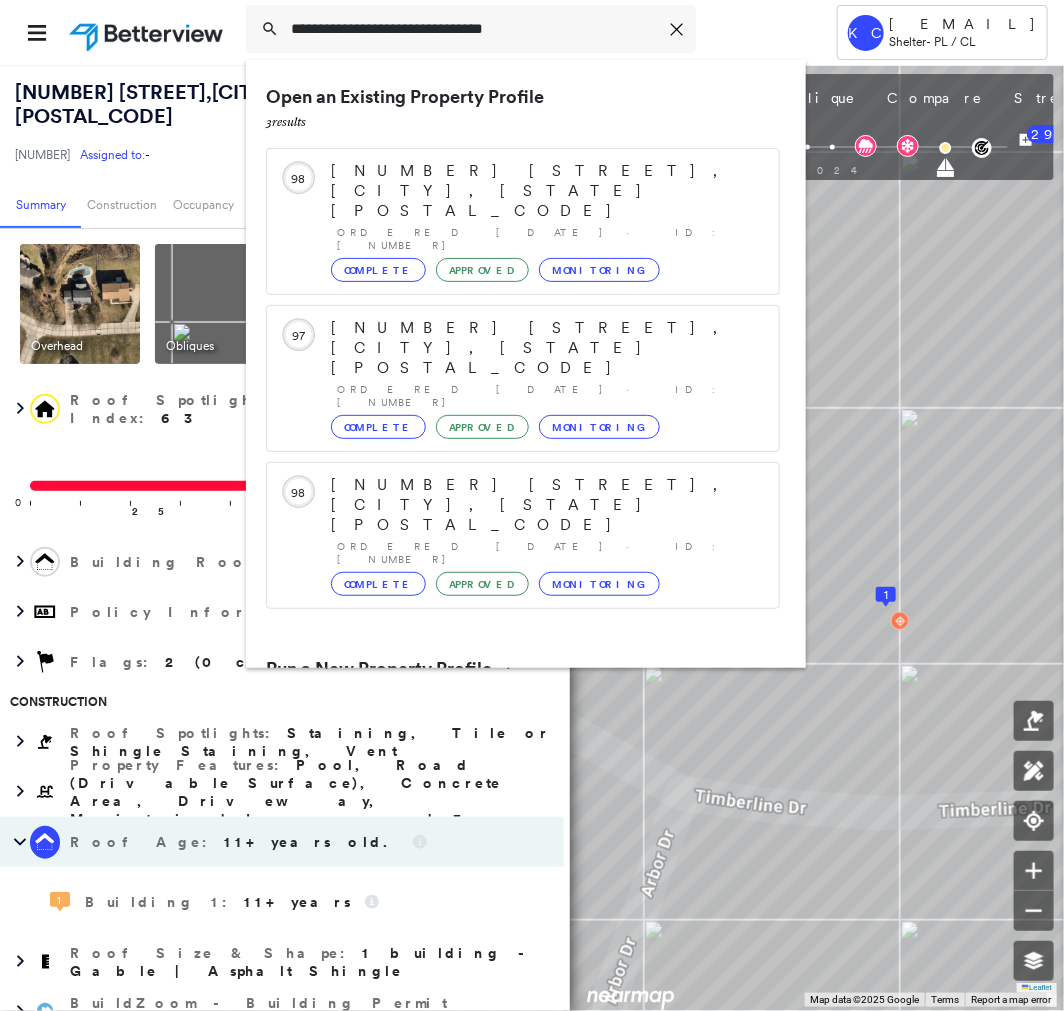 click on "614 Summer Pointe Dr, Walton, KY 41094" at bounding box center [501, 745] 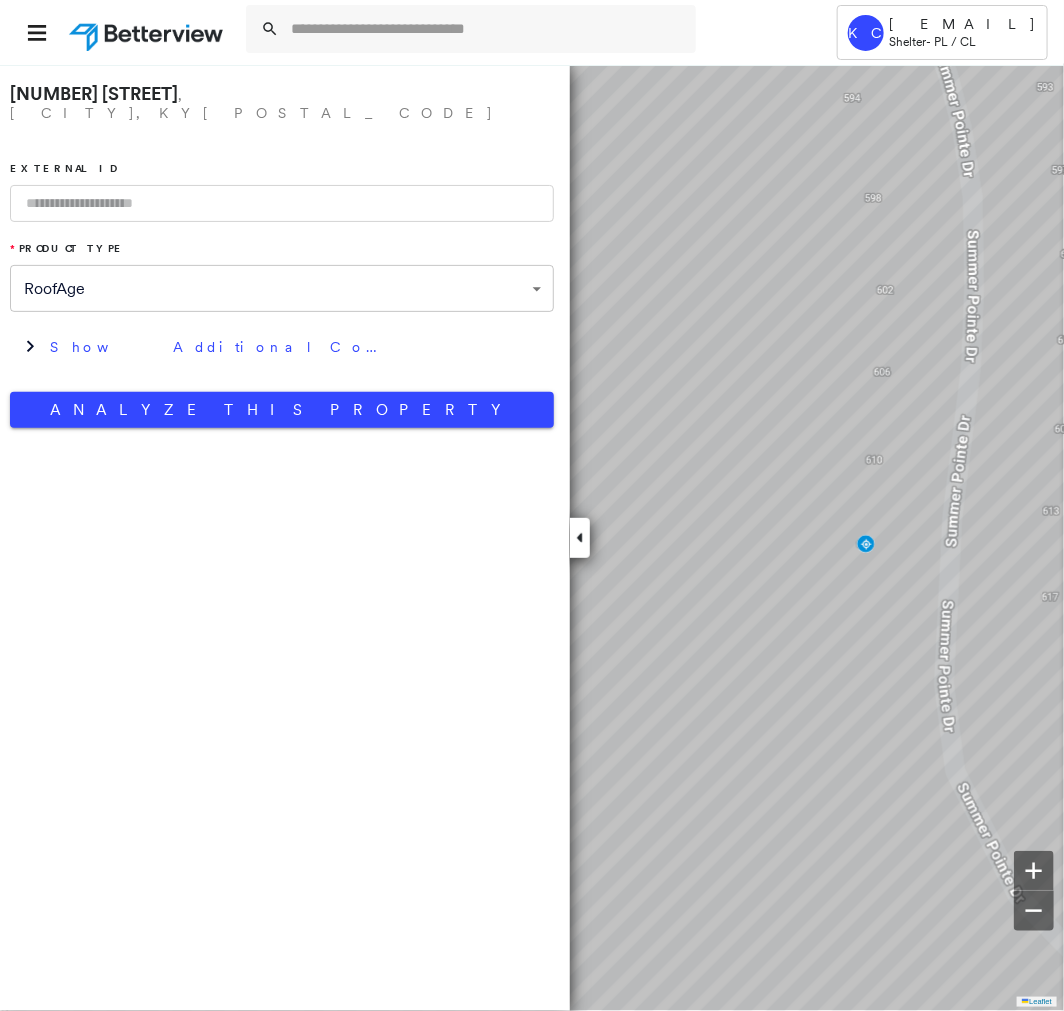 click at bounding box center (282, 203) 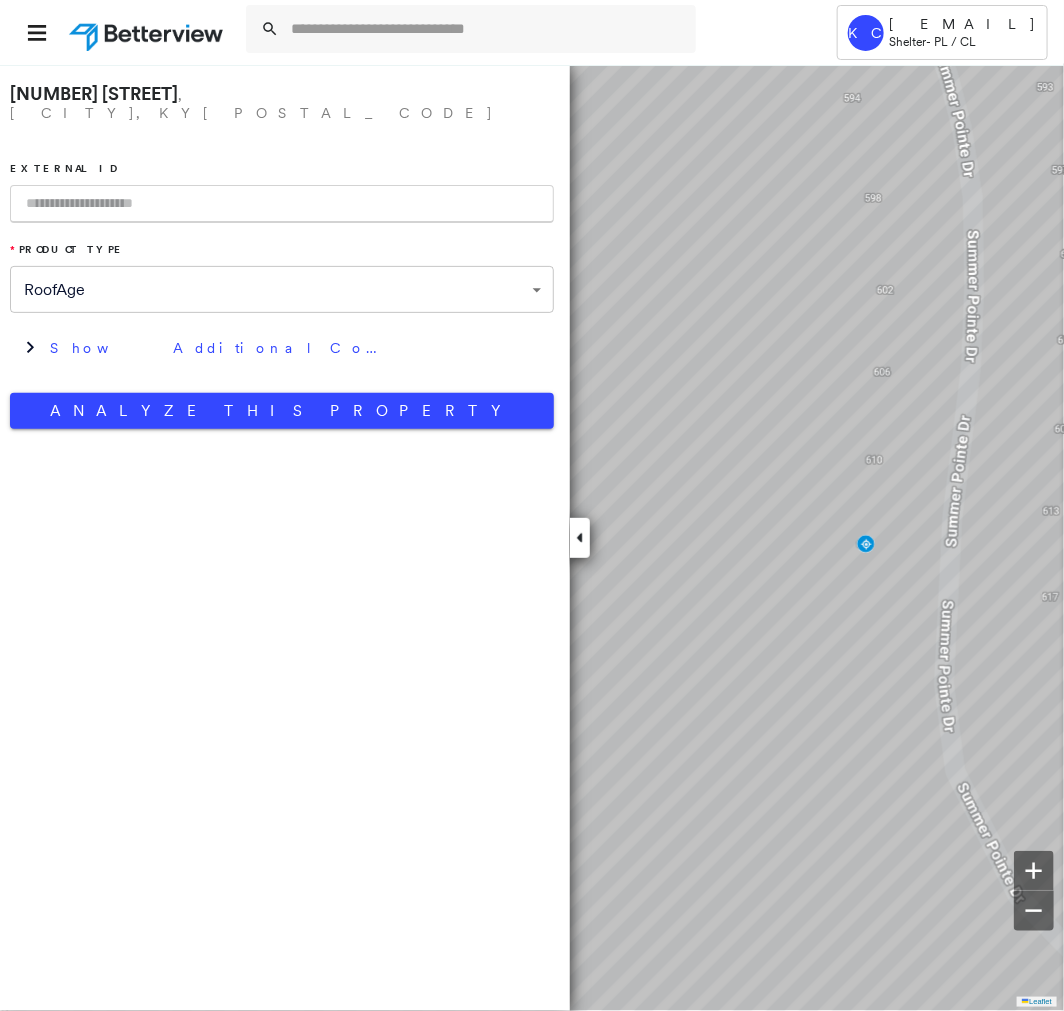 paste on "**********" 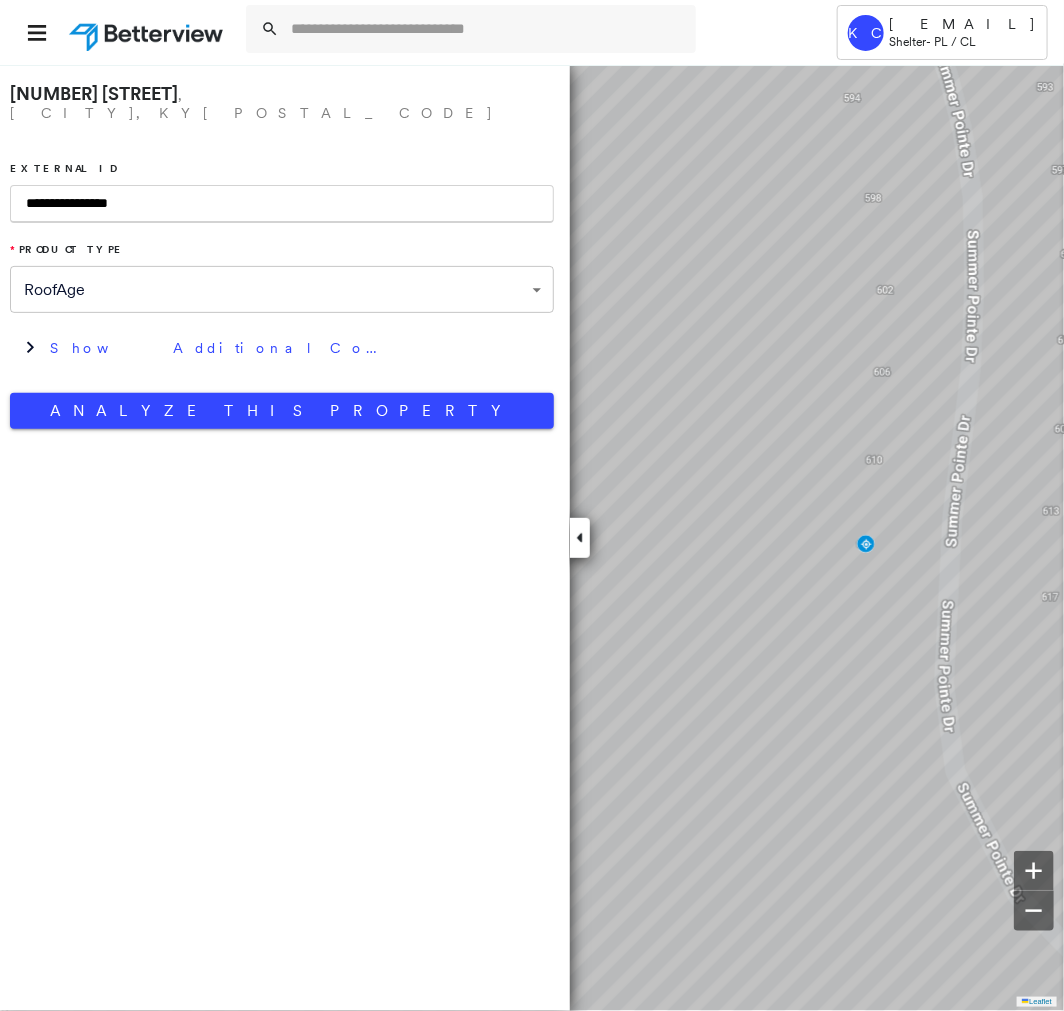 type on "**********" 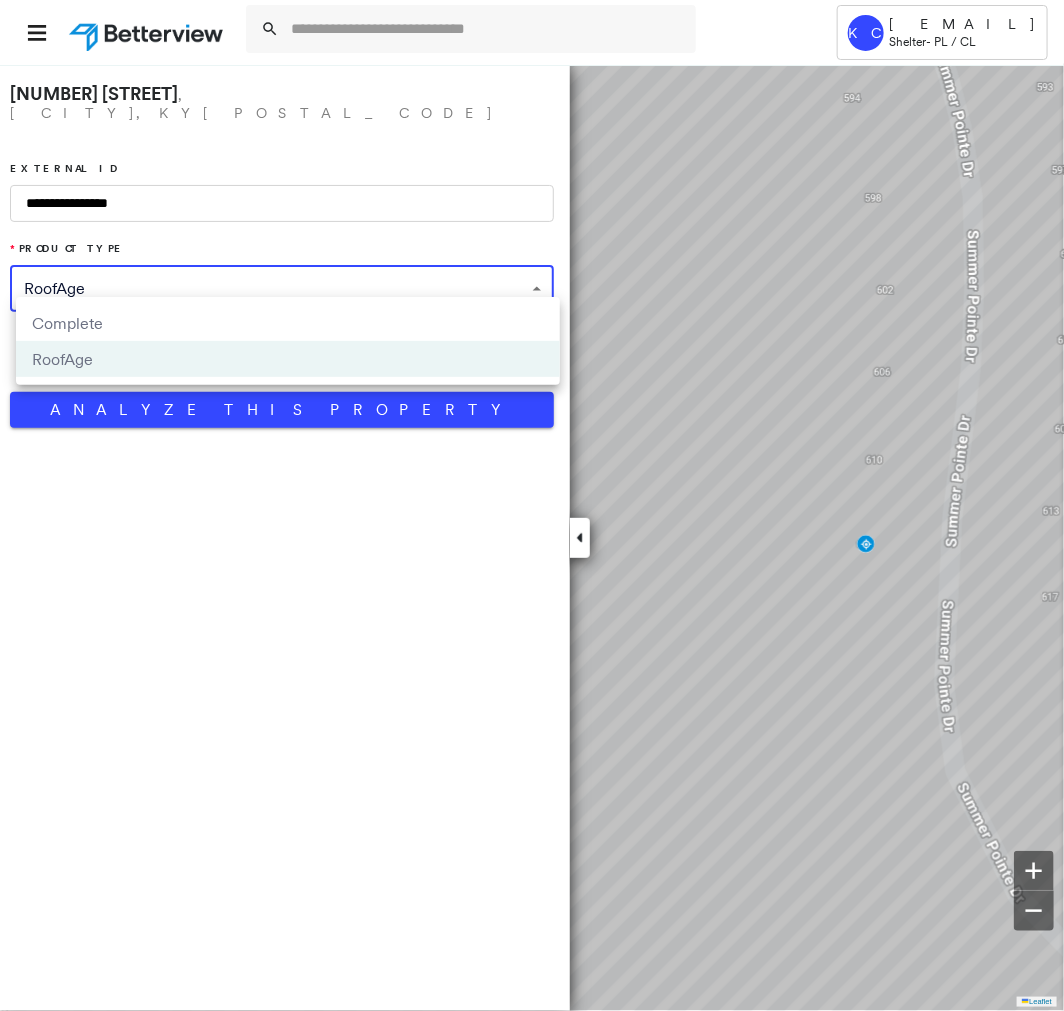 click on "Complete" at bounding box center [288, 323] 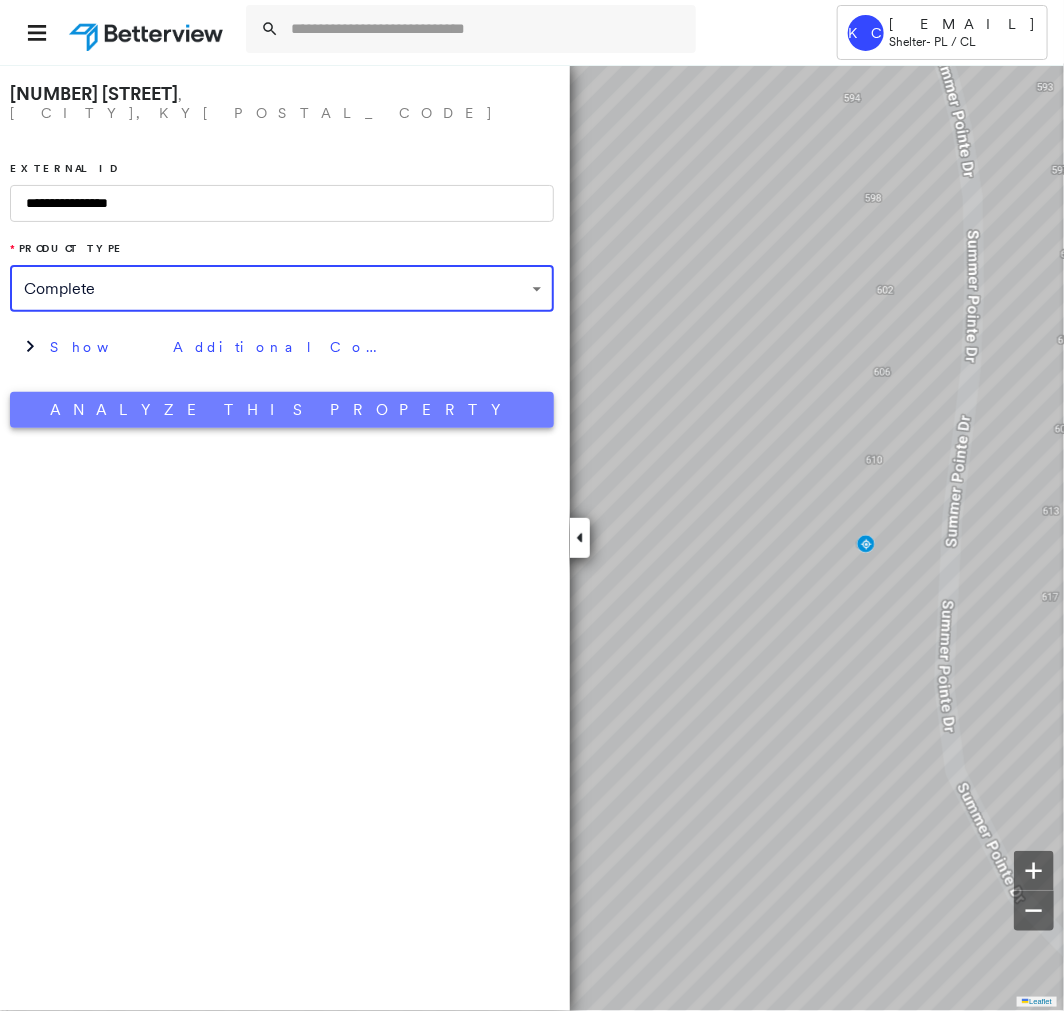 click on "Analyze This Property" at bounding box center [282, 410] 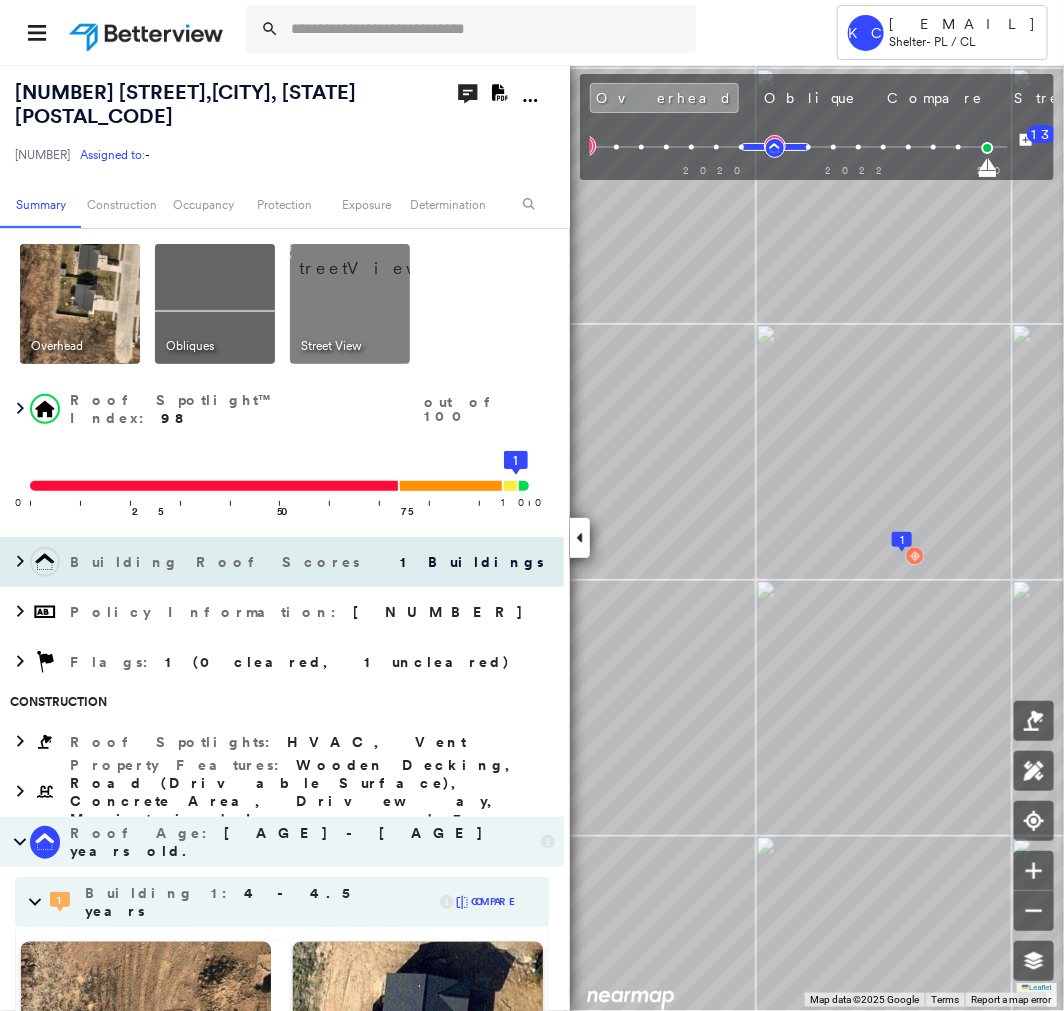 click on "Building Roof Scores 1 Buildings" at bounding box center (282, 562) 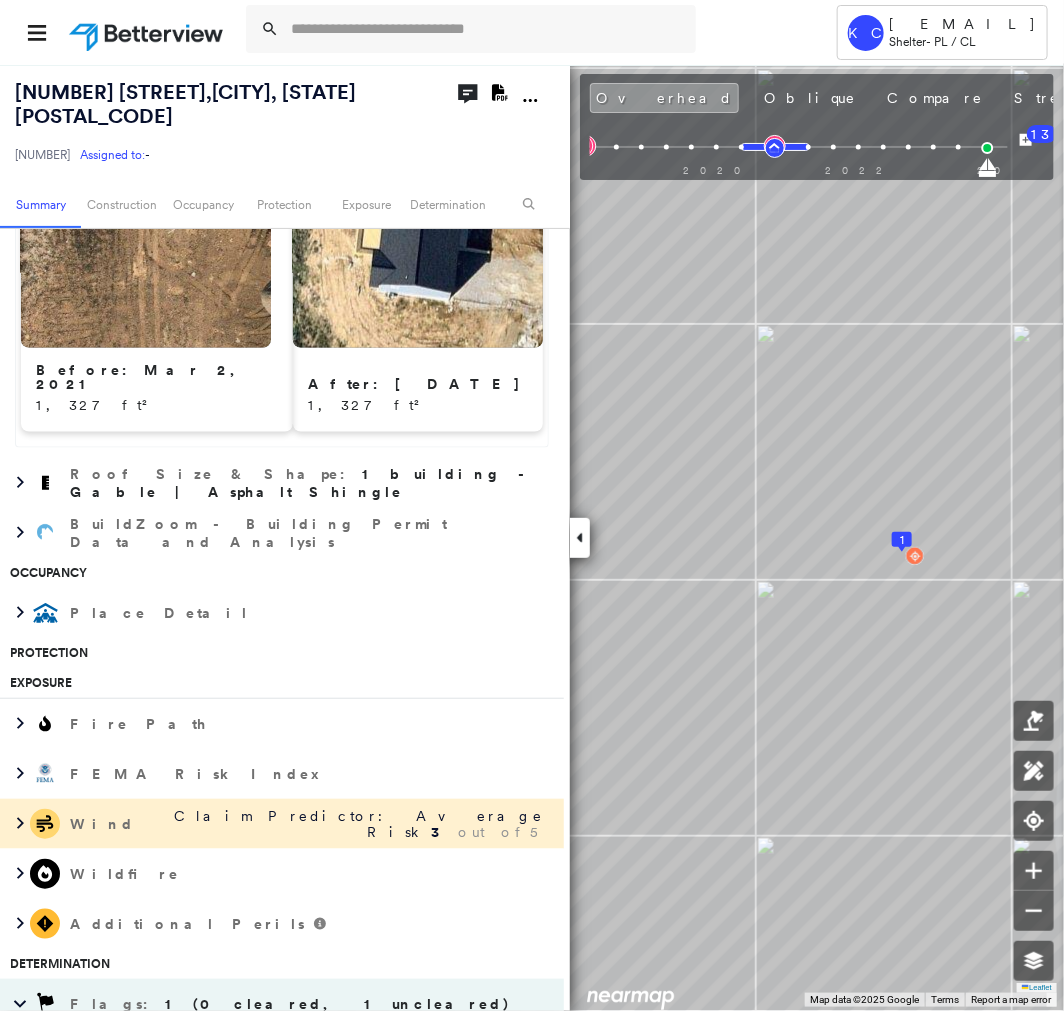 scroll, scrollTop: 1333, scrollLeft: 0, axis: vertical 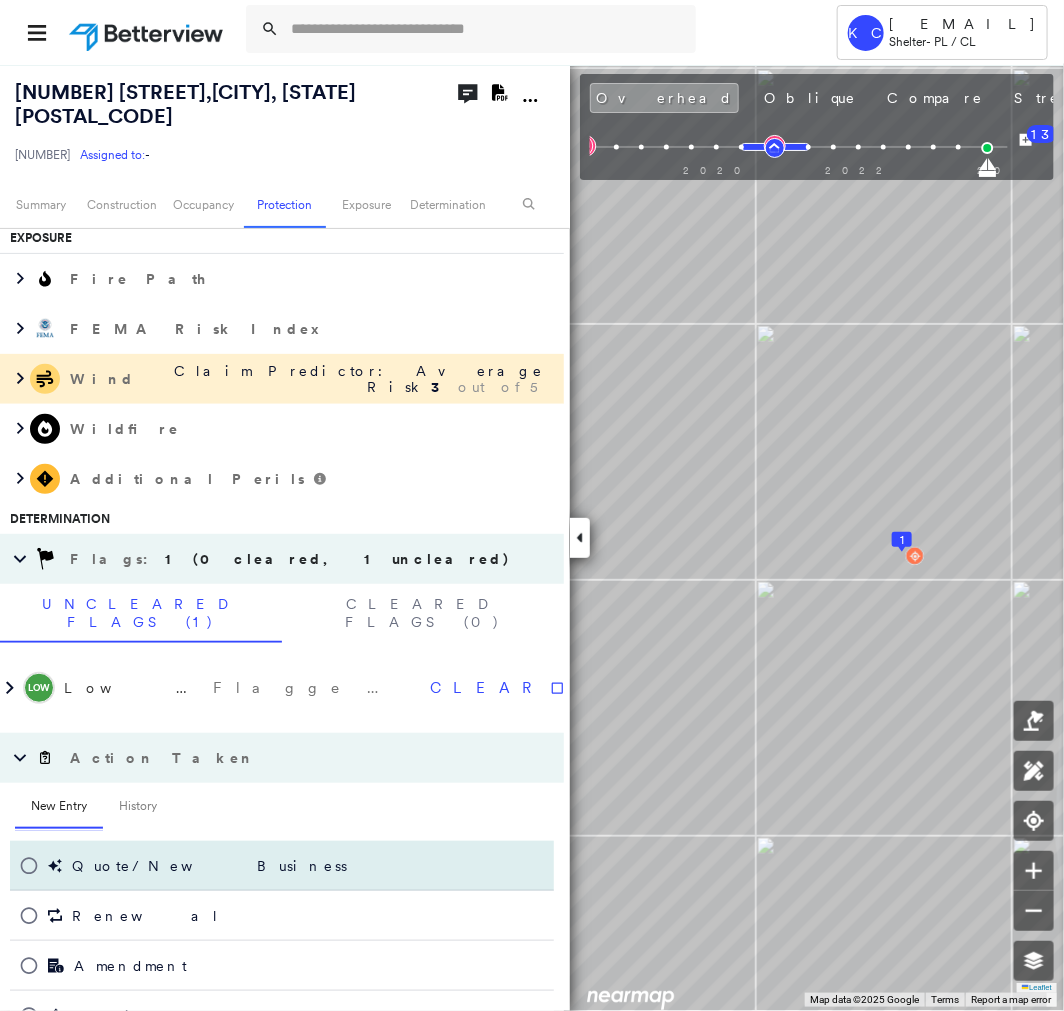 click on "Quote/New Business" at bounding box center [178, 866] 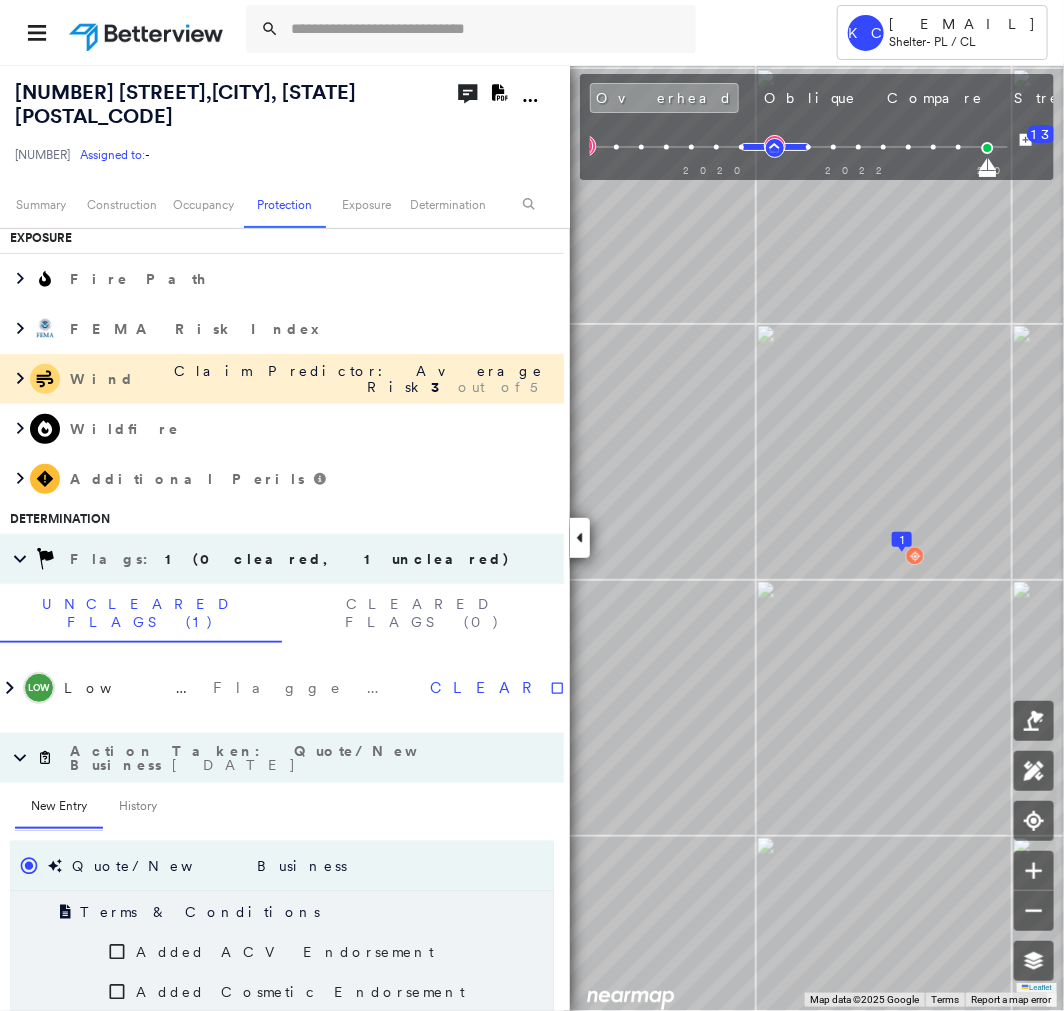 scroll, scrollTop: 1777, scrollLeft: 0, axis: vertical 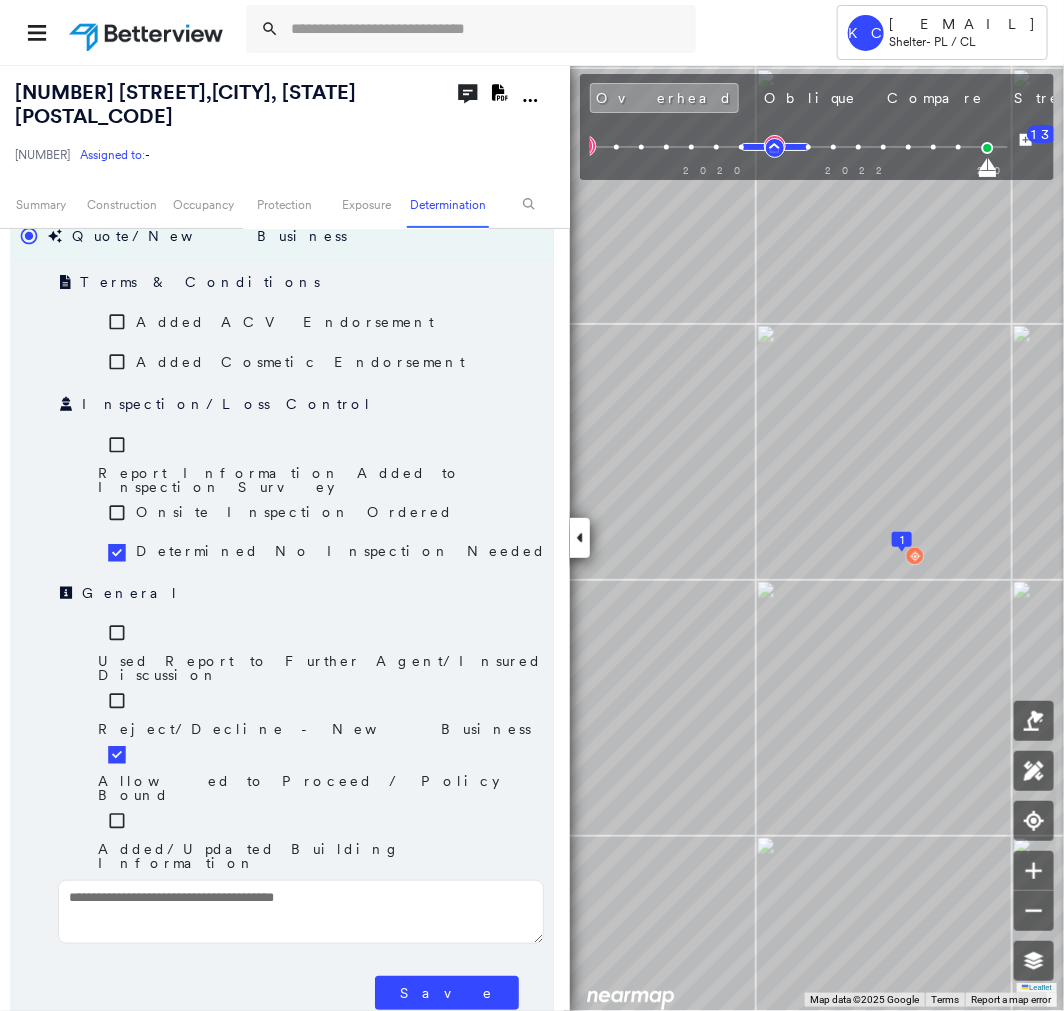 click on "Save" at bounding box center (447, 993) 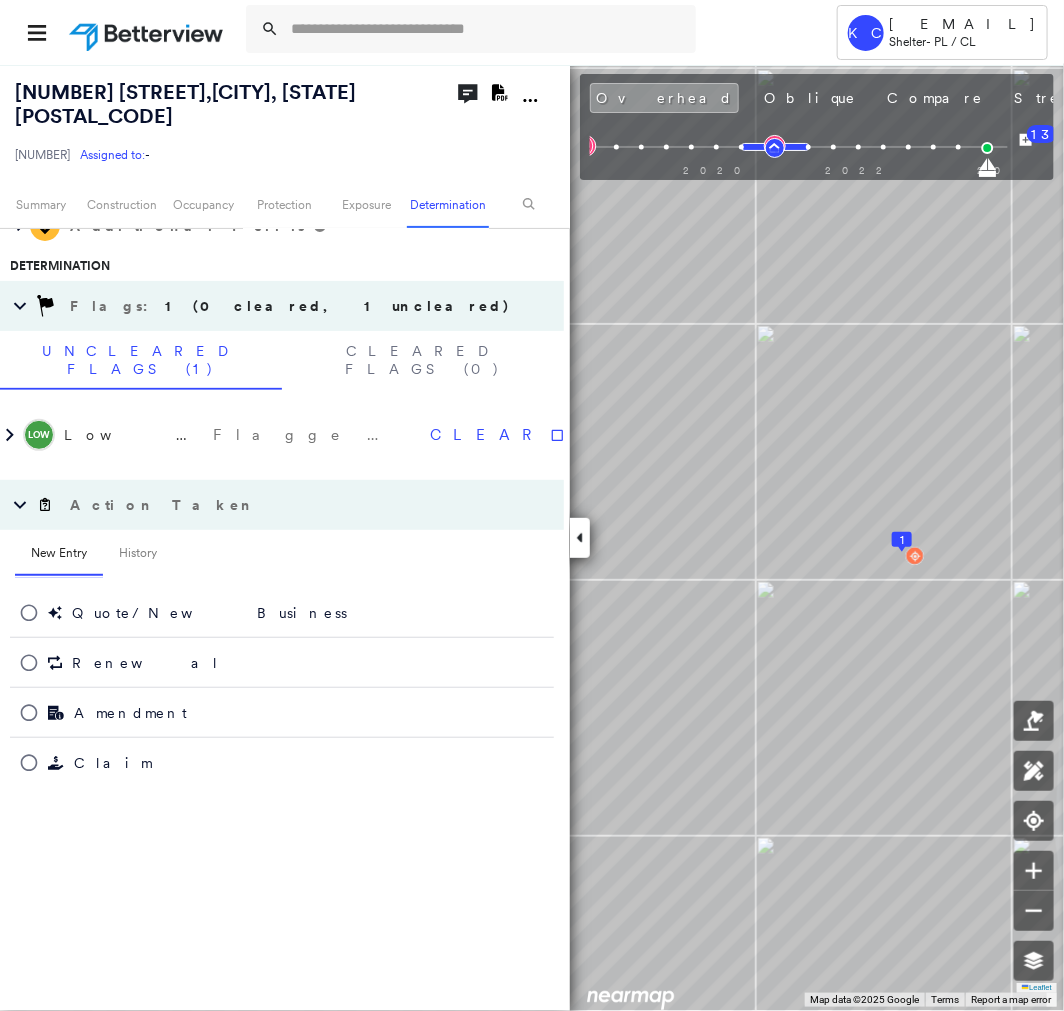 scroll, scrollTop: 1586, scrollLeft: 0, axis: vertical 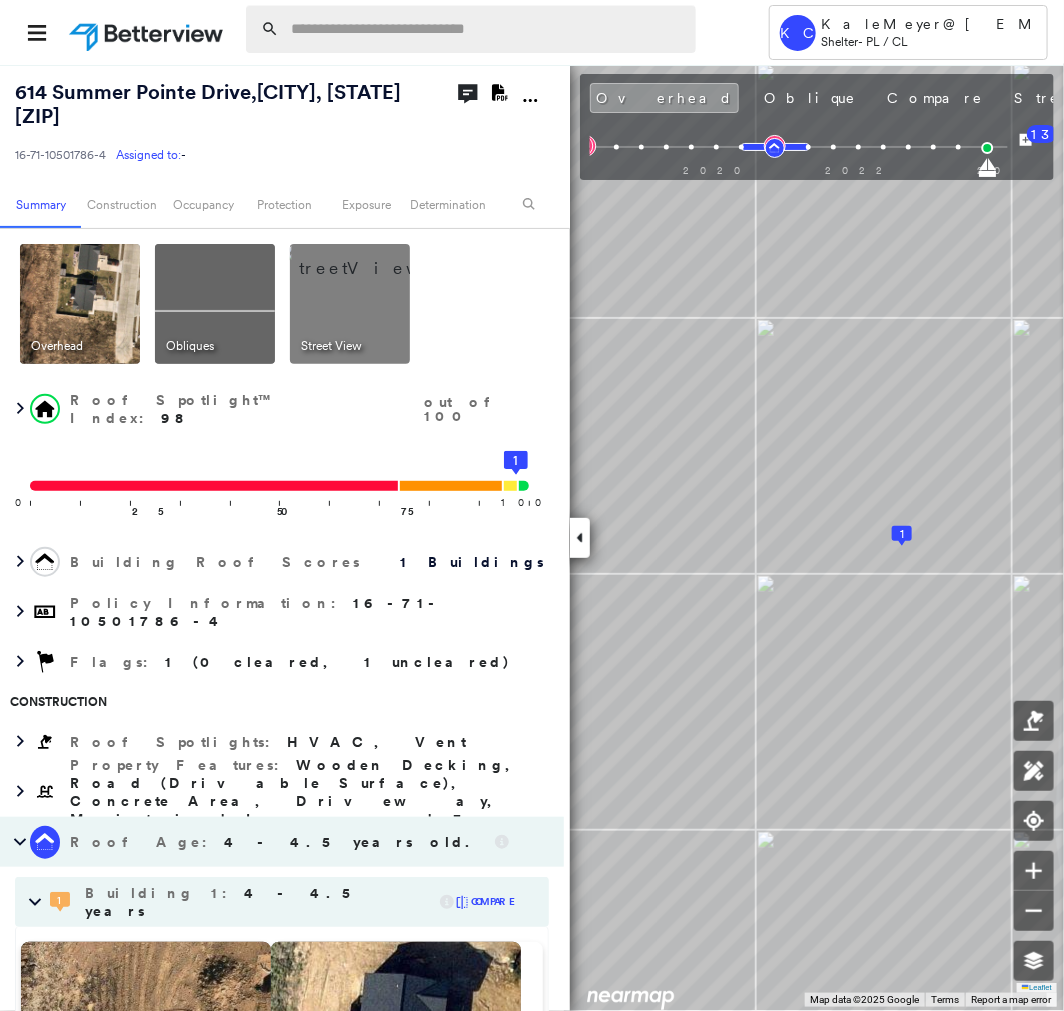click at bounding box center (487, 29) 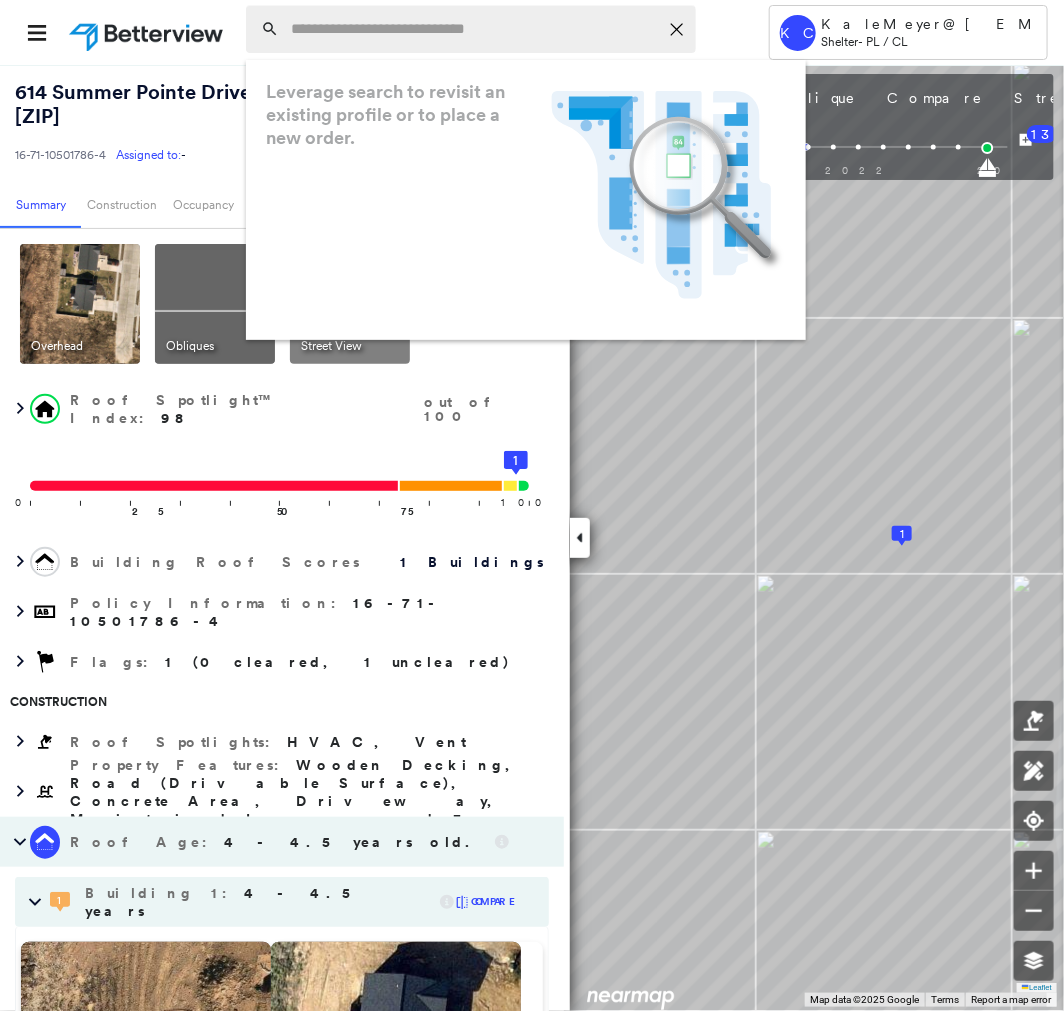 paste on "**********" 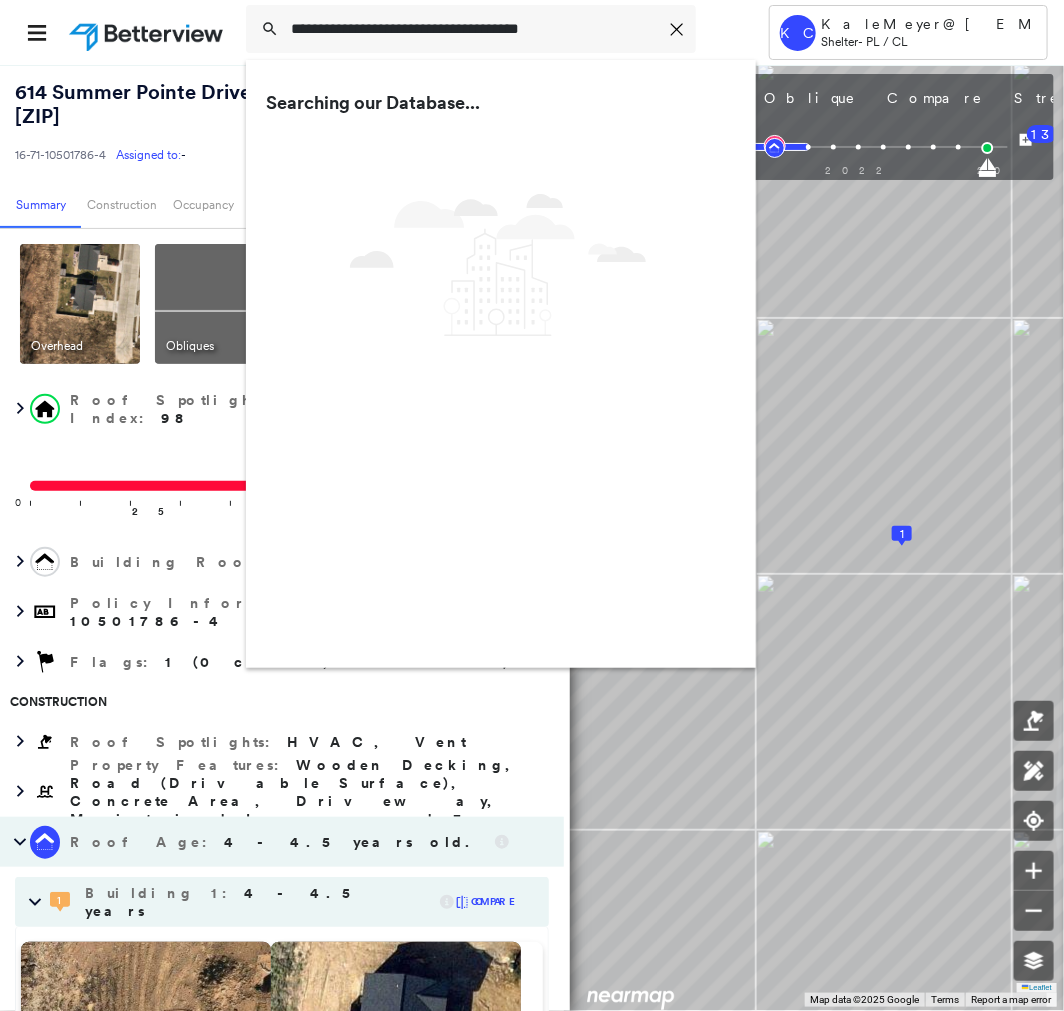 type on "**********" 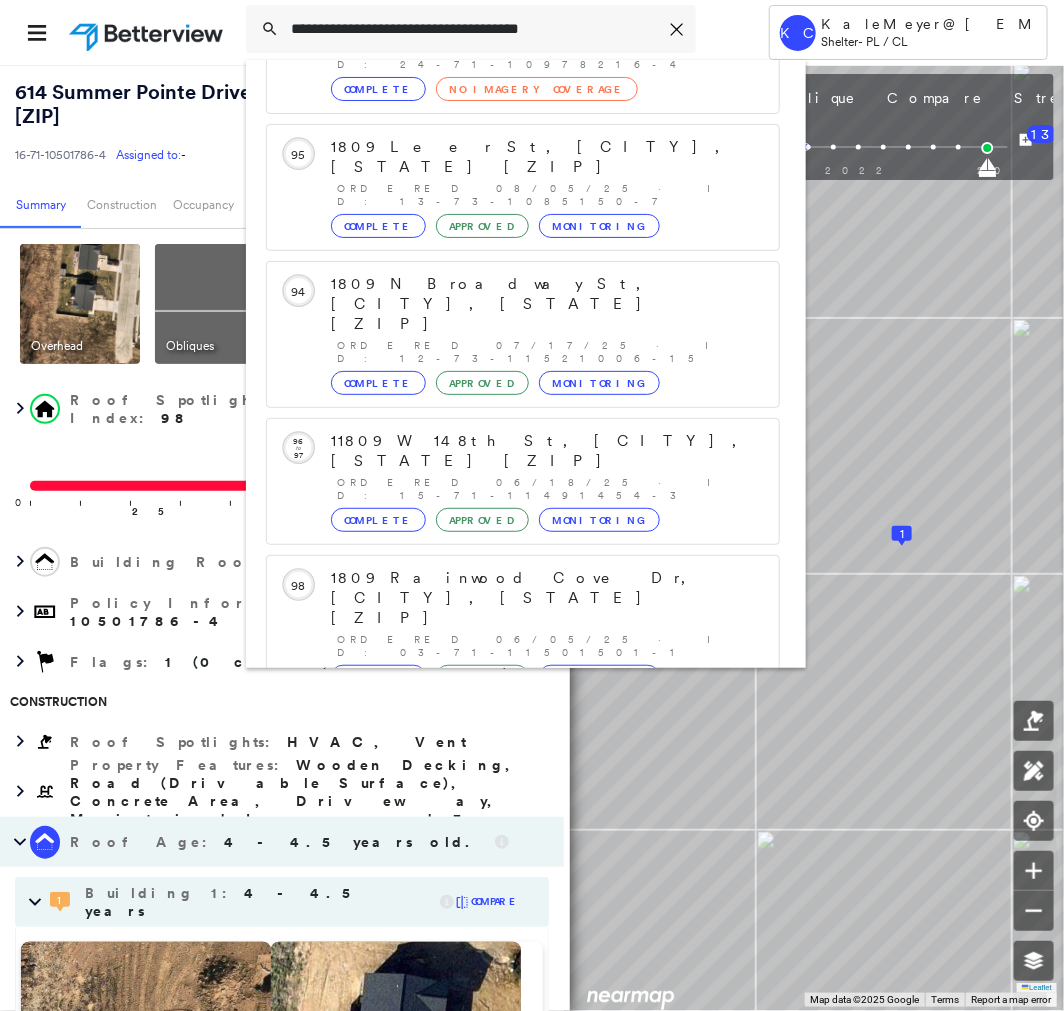 scroll, scrollTop: 215, scrollLeft: 0, axis: vertical 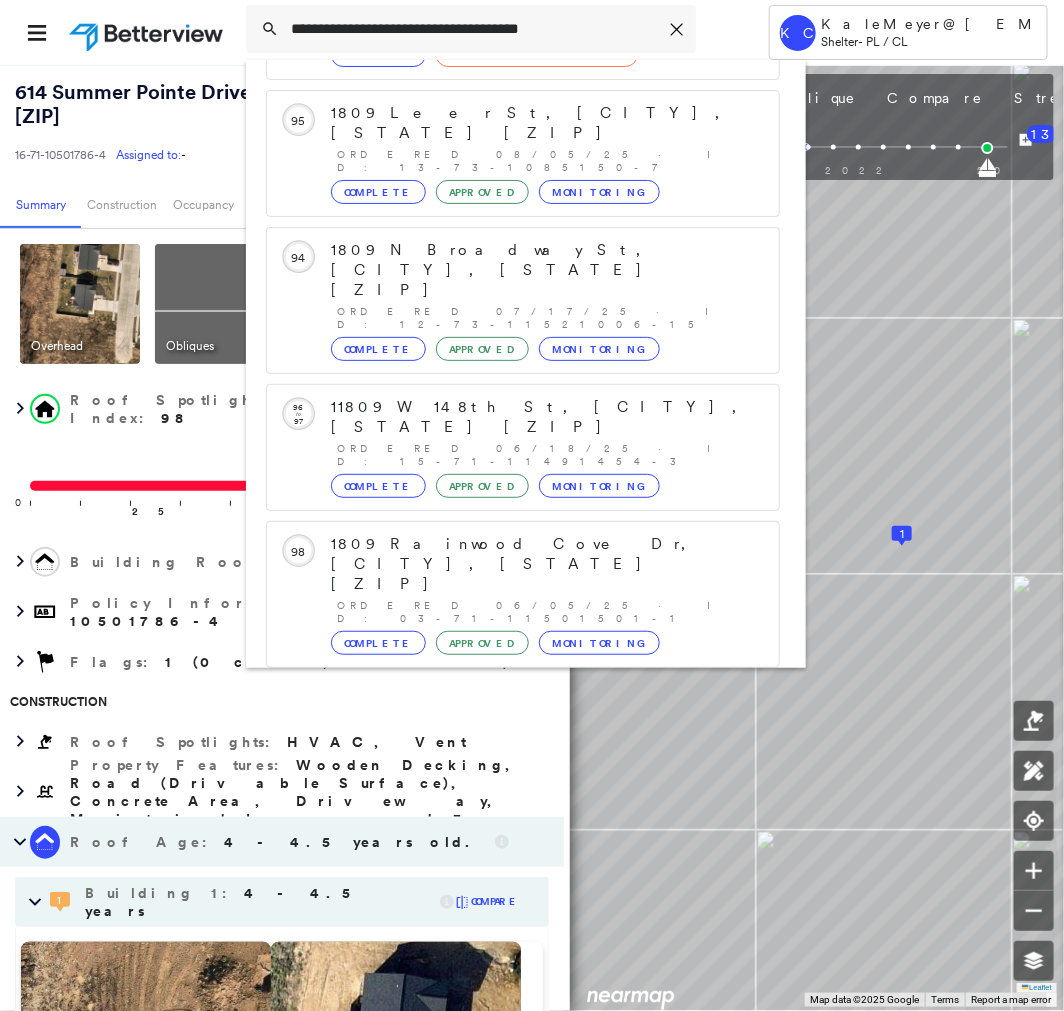 click on "1809 Algonquin Pkwy, [CITY], [STATE] [ZIP]" at bounding box center [501, 849] 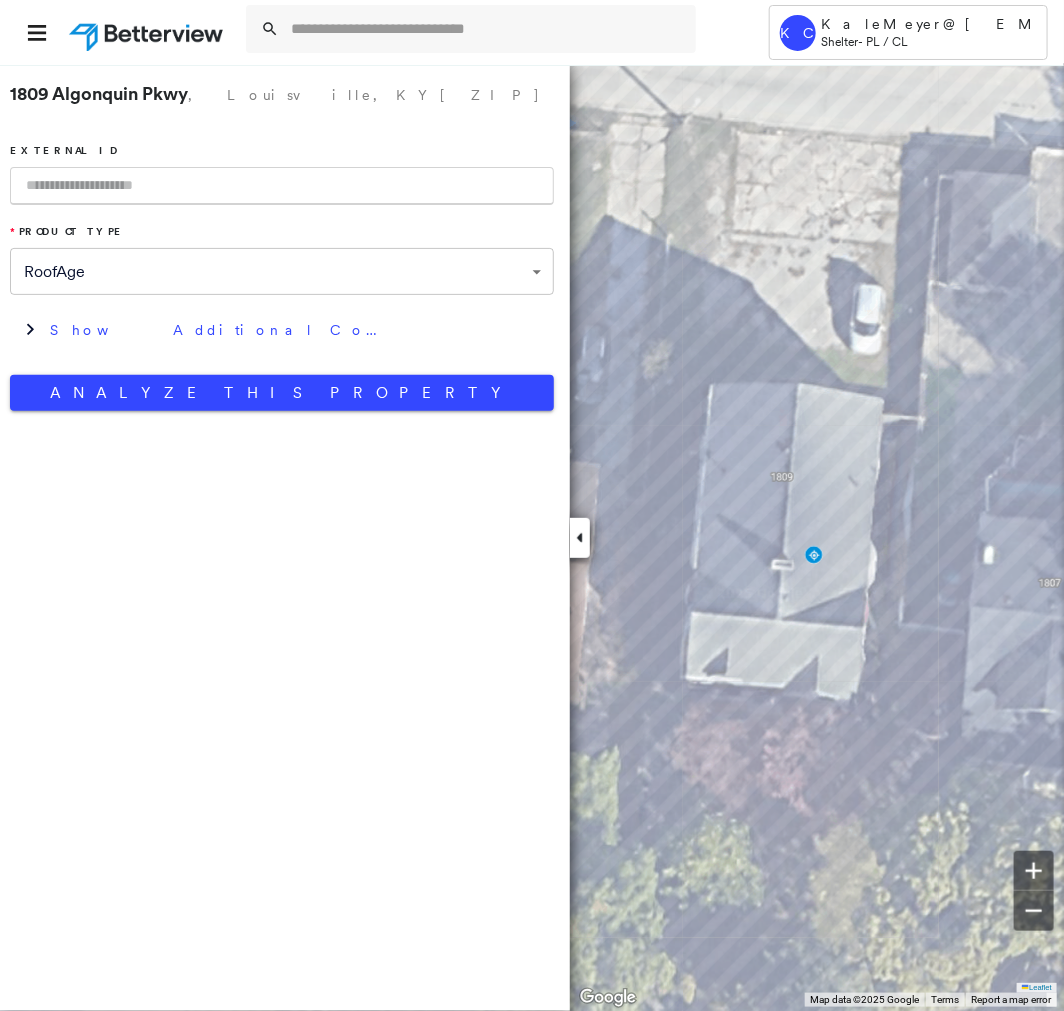 click at bounding box center [282, 186] 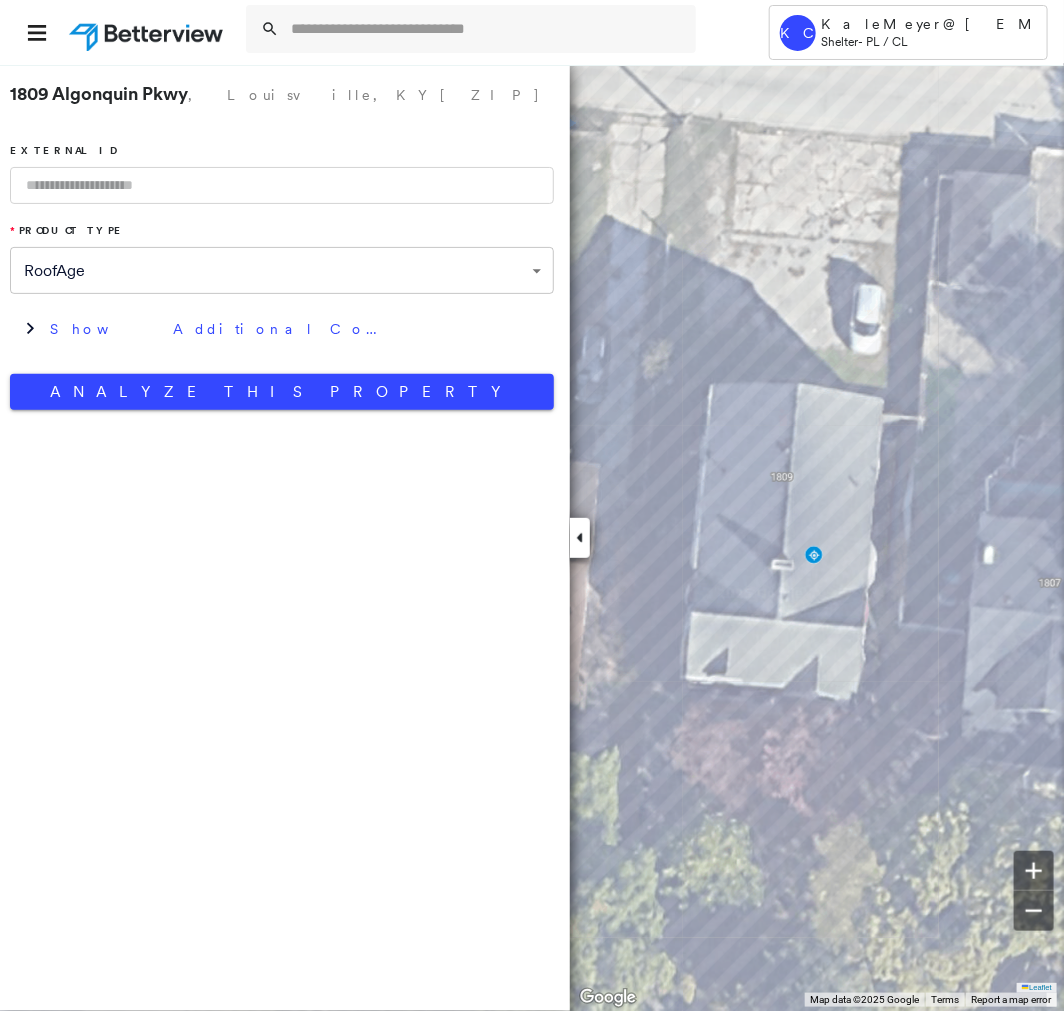 click at bounding box center [282, 185] 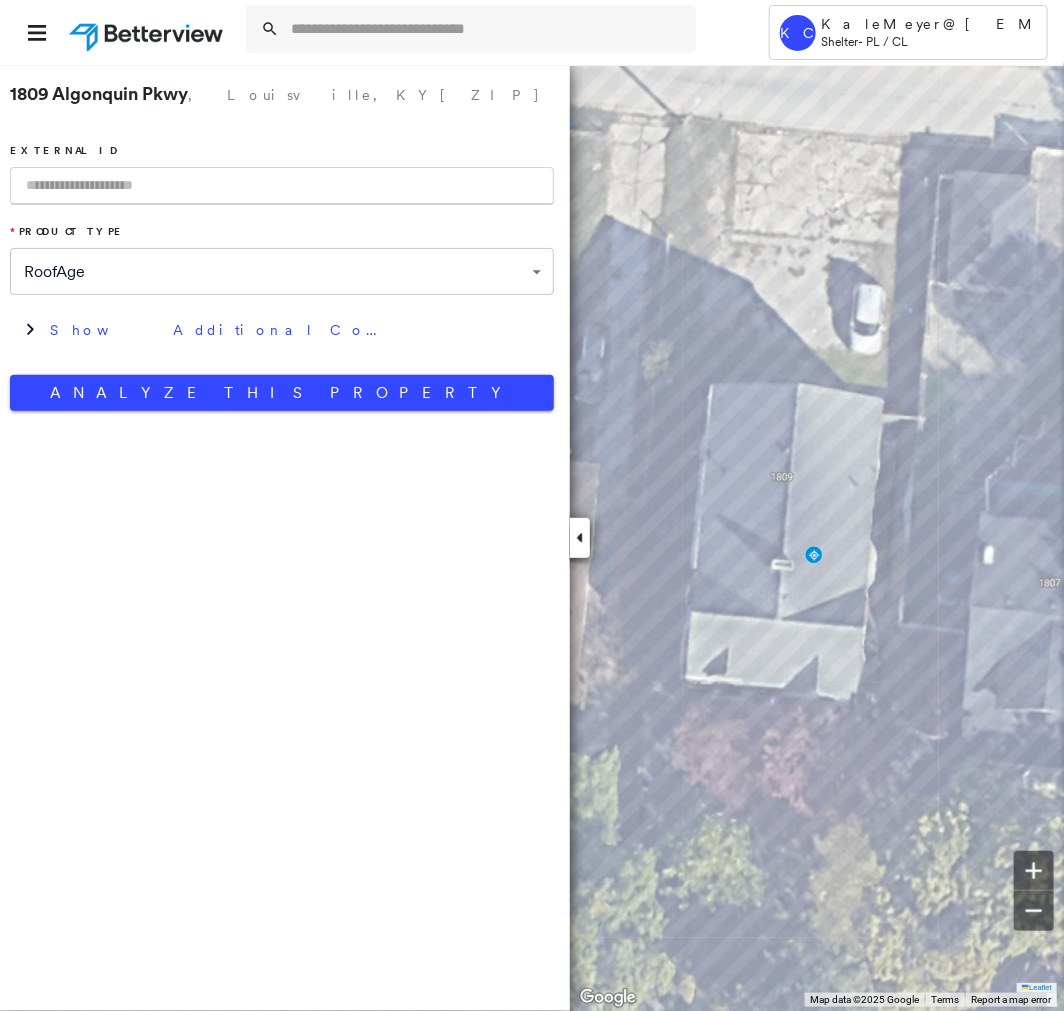 paste on "**********" 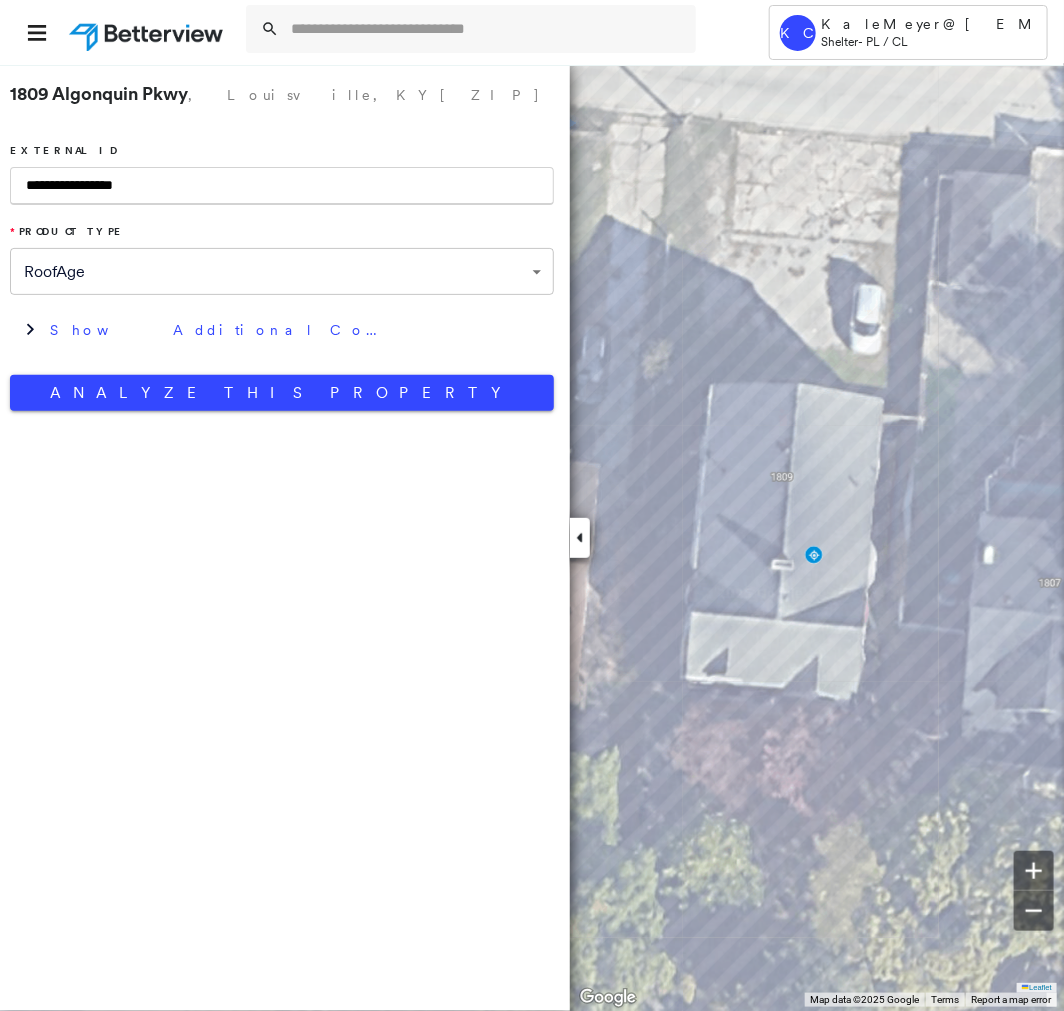 type on "**********" 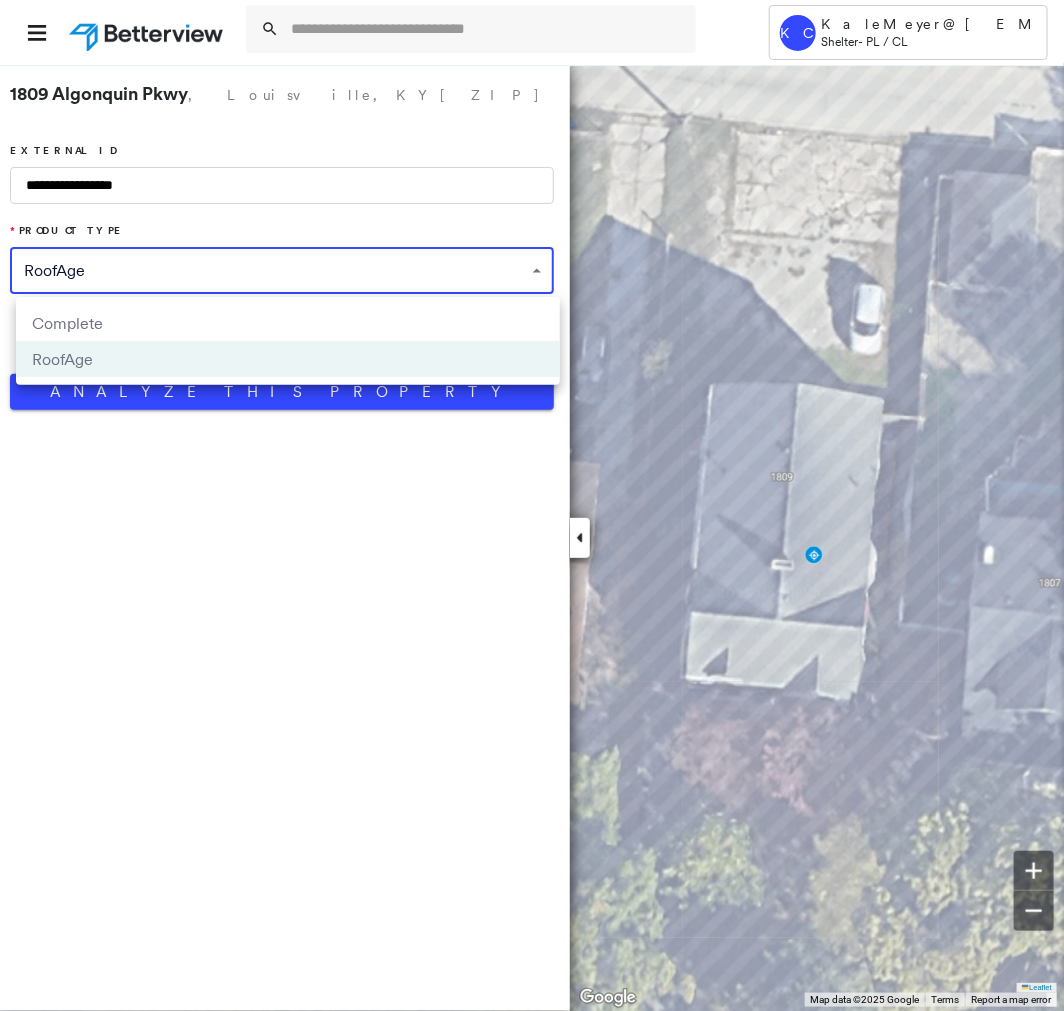 click on "Complete" at bounding box center [288, 323] 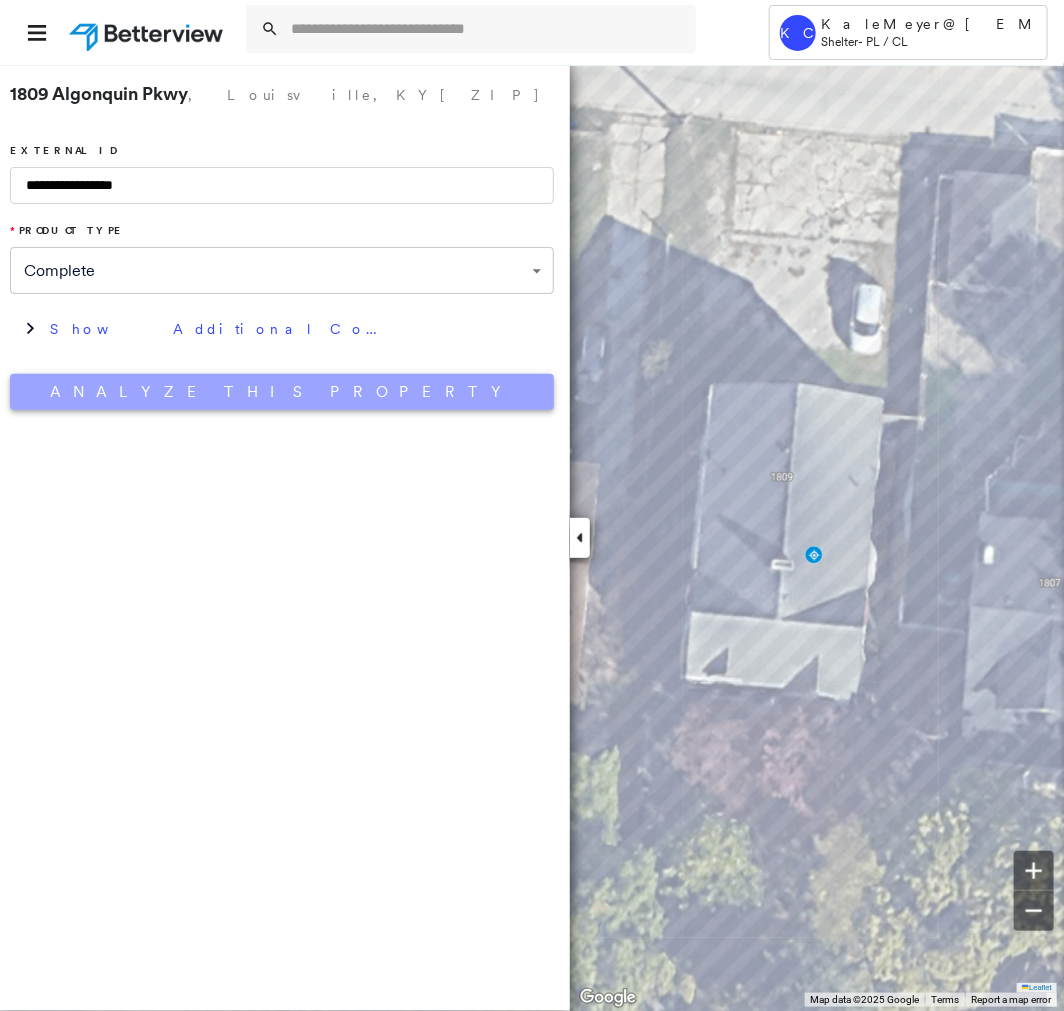 click on "Analyze This Property" at bounding box center [282, 392] 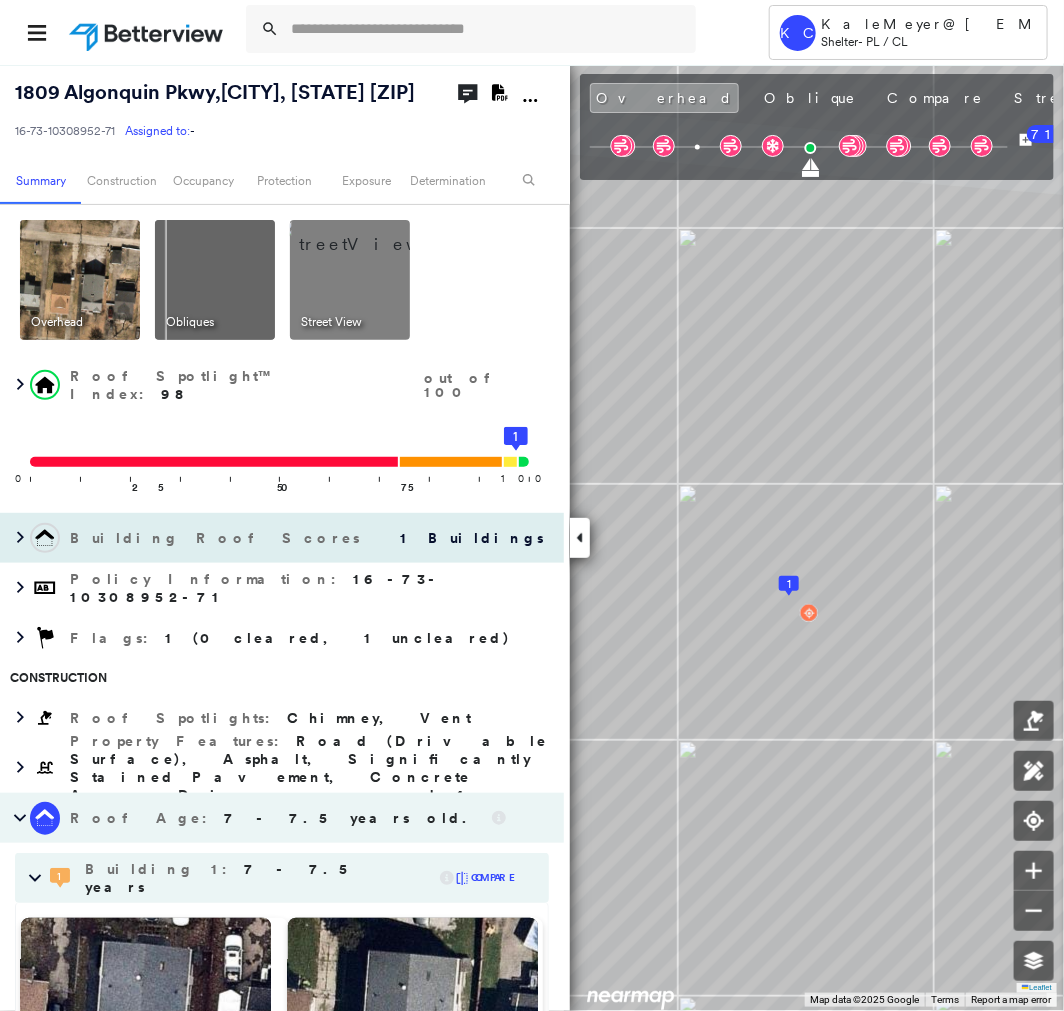 click on "1 Buildings" at bounding box center [464, 538] 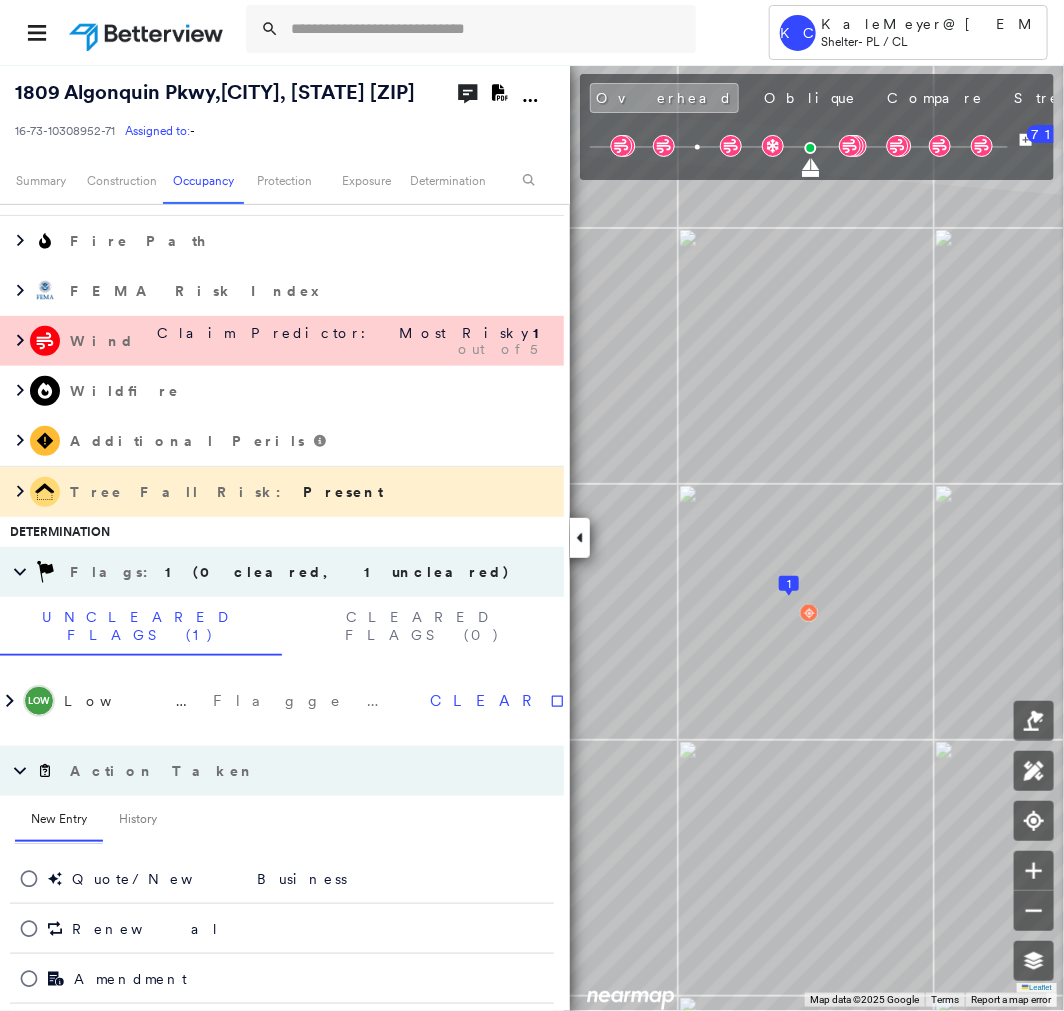 scroll, scrollTop: 1637, scrollLeft: 0, axis: vertical 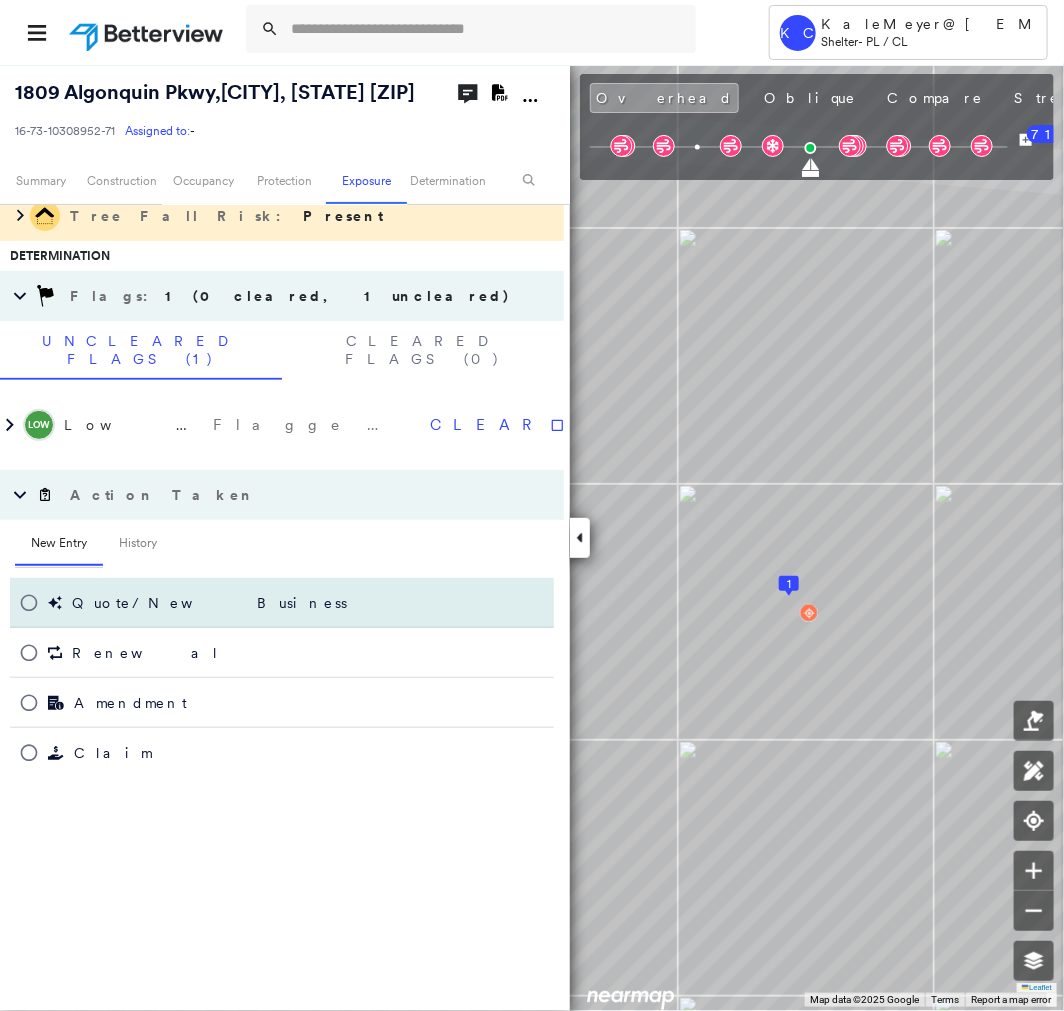 click on "Quote/New Business" at bounding box center [178, 603] 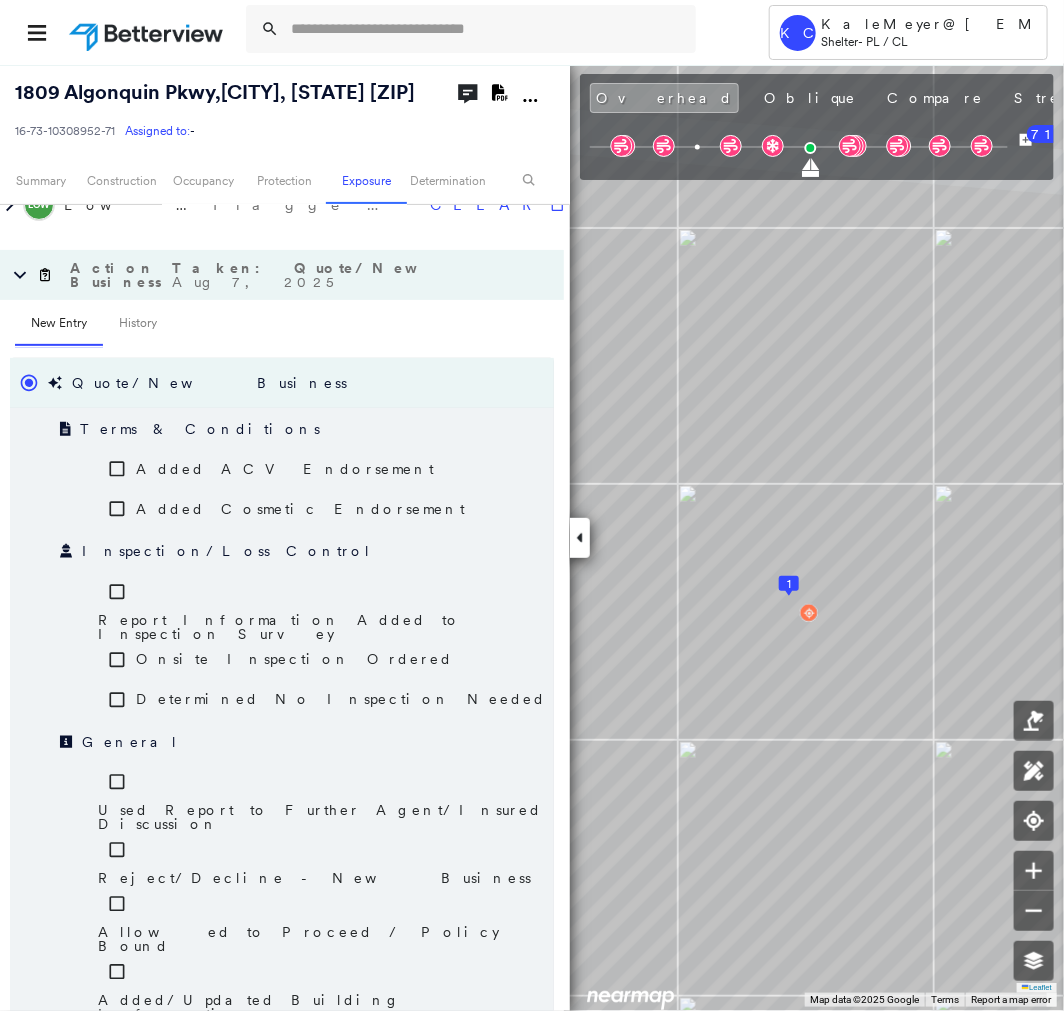 scroll, scrollTop: 1860, scrollLeft: 0, axis: vertical 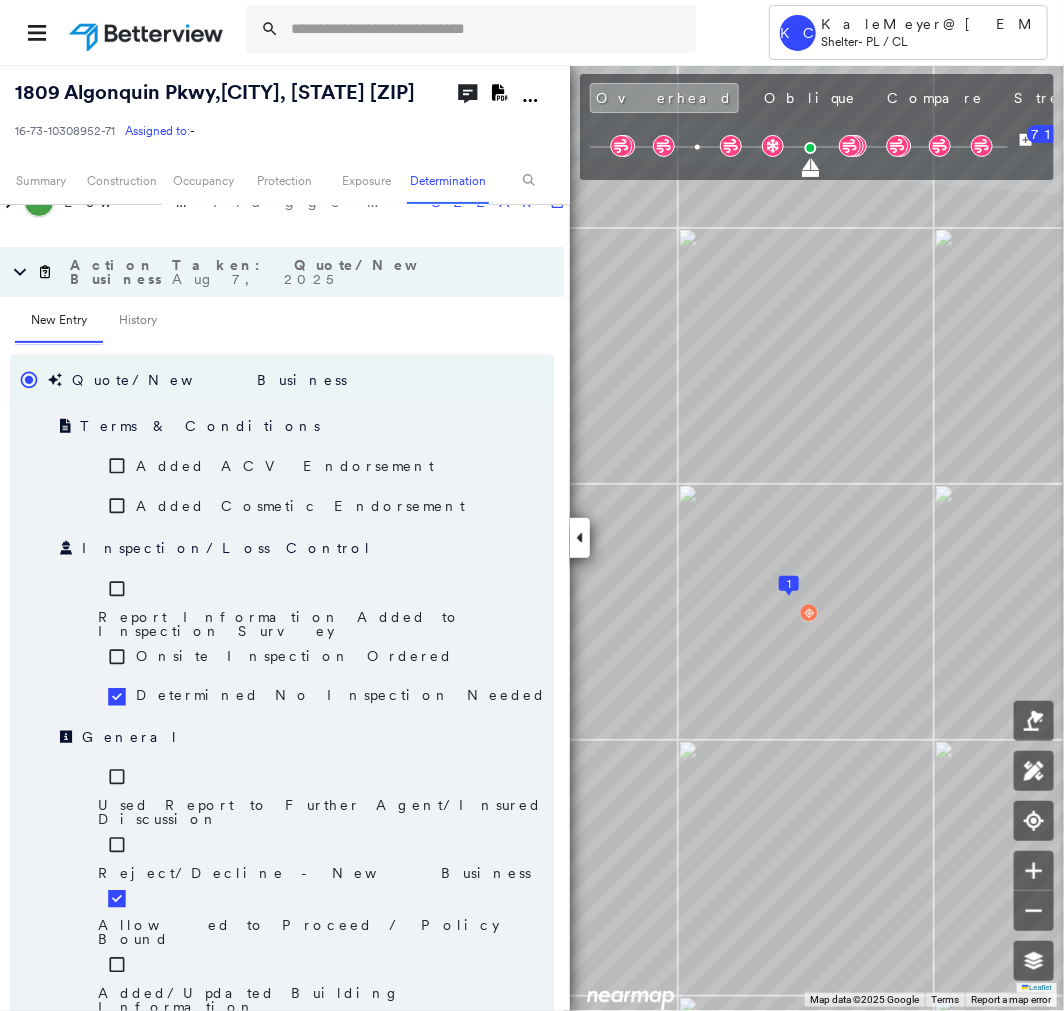 click on "Save" at bounding box center (447, 1137) 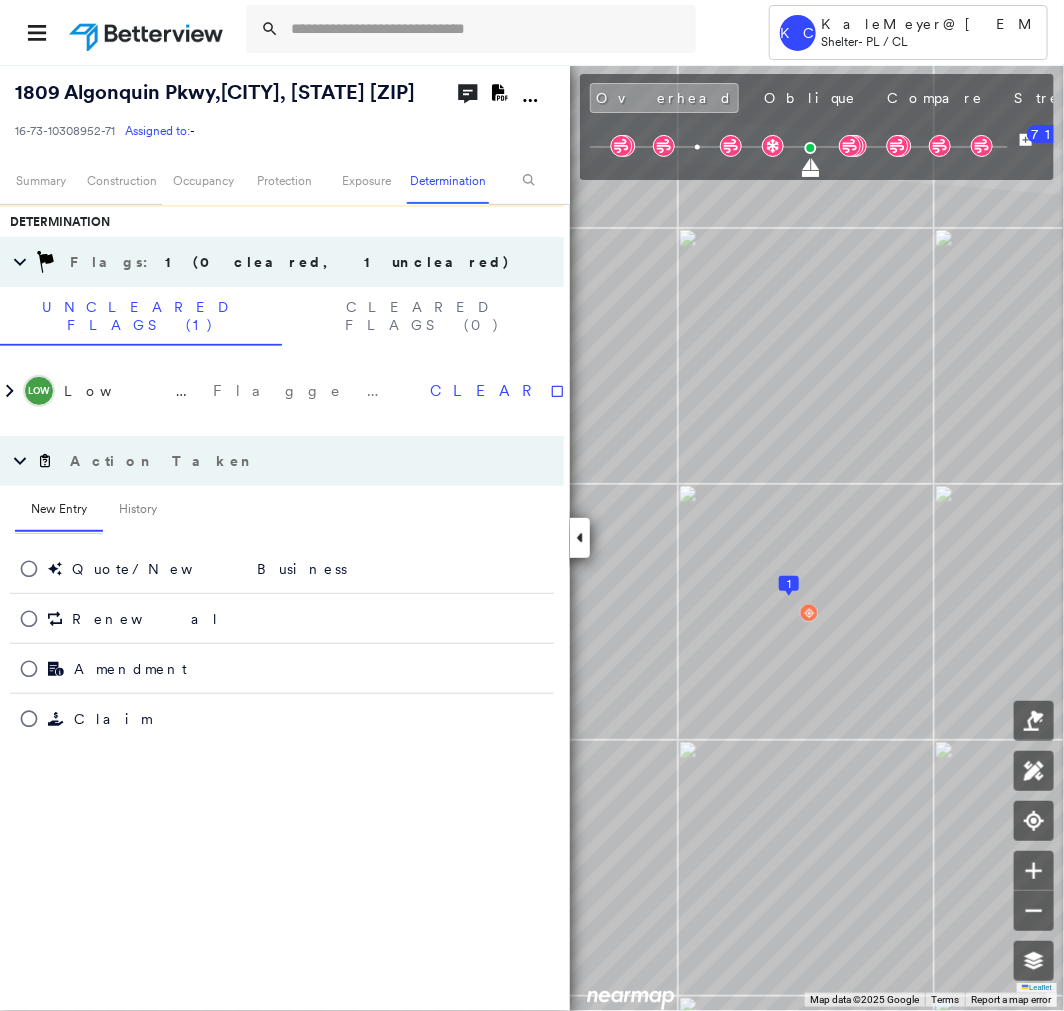 scroll, scrollTop: 1637, scrollLeft: 0, axis: vertical 